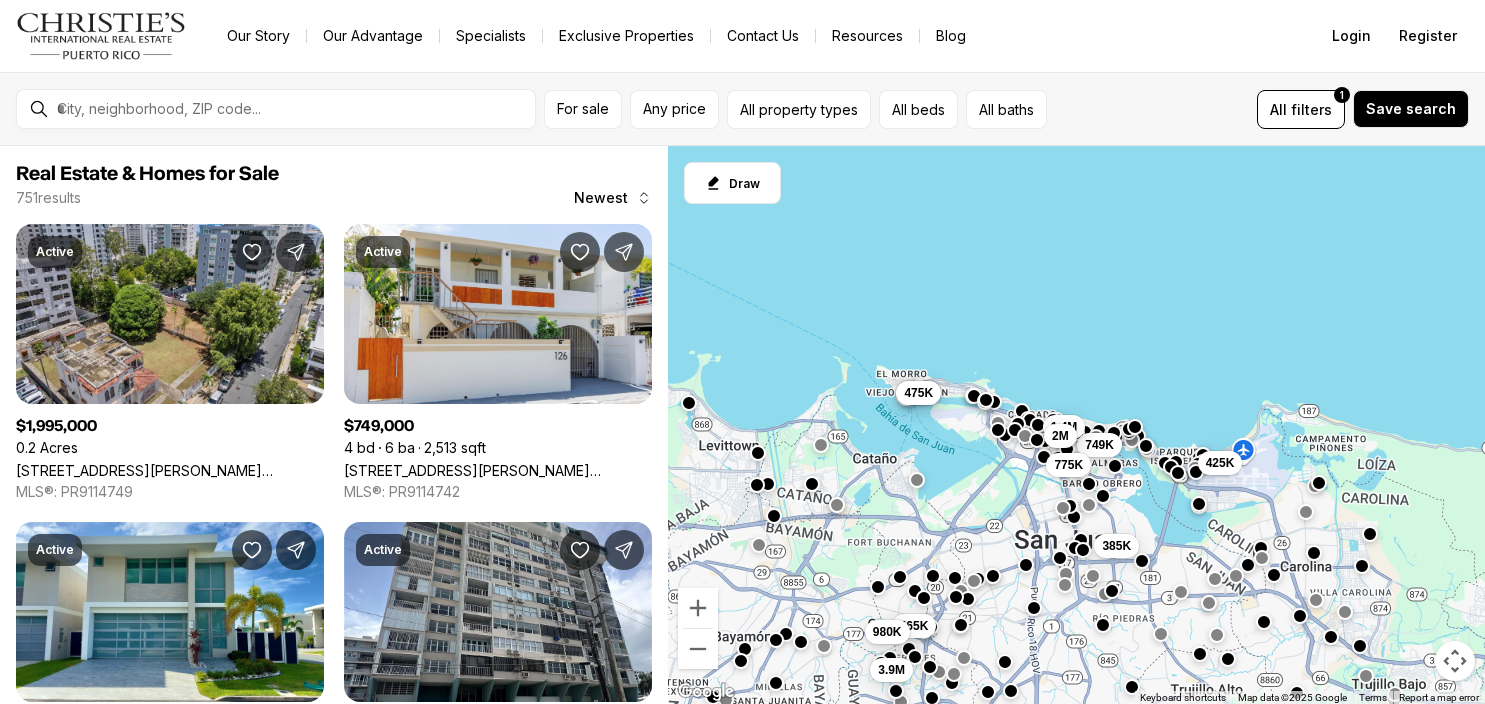 scroll, scrollTop: 0, scrollLeft: 0, axis: both 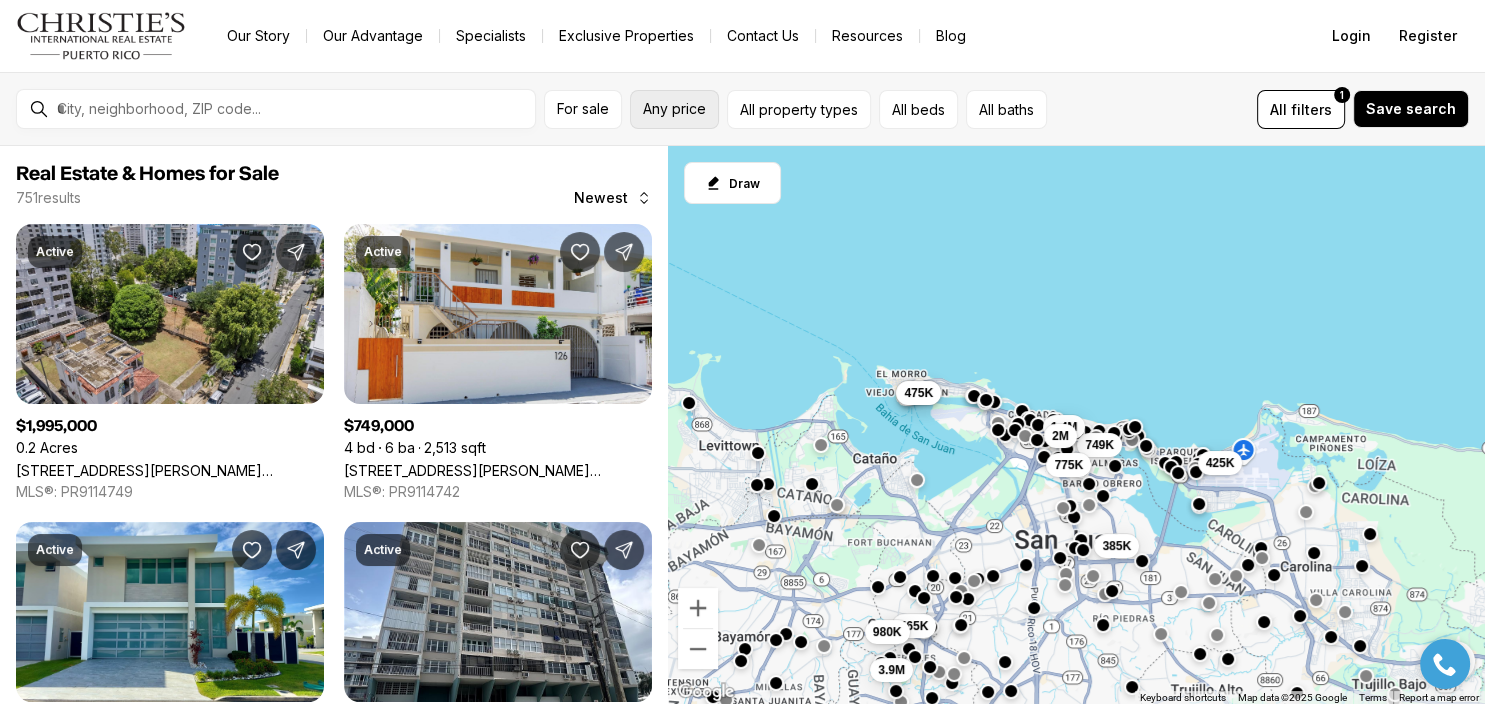 click on "Any price" at bounding box center (674, 109) 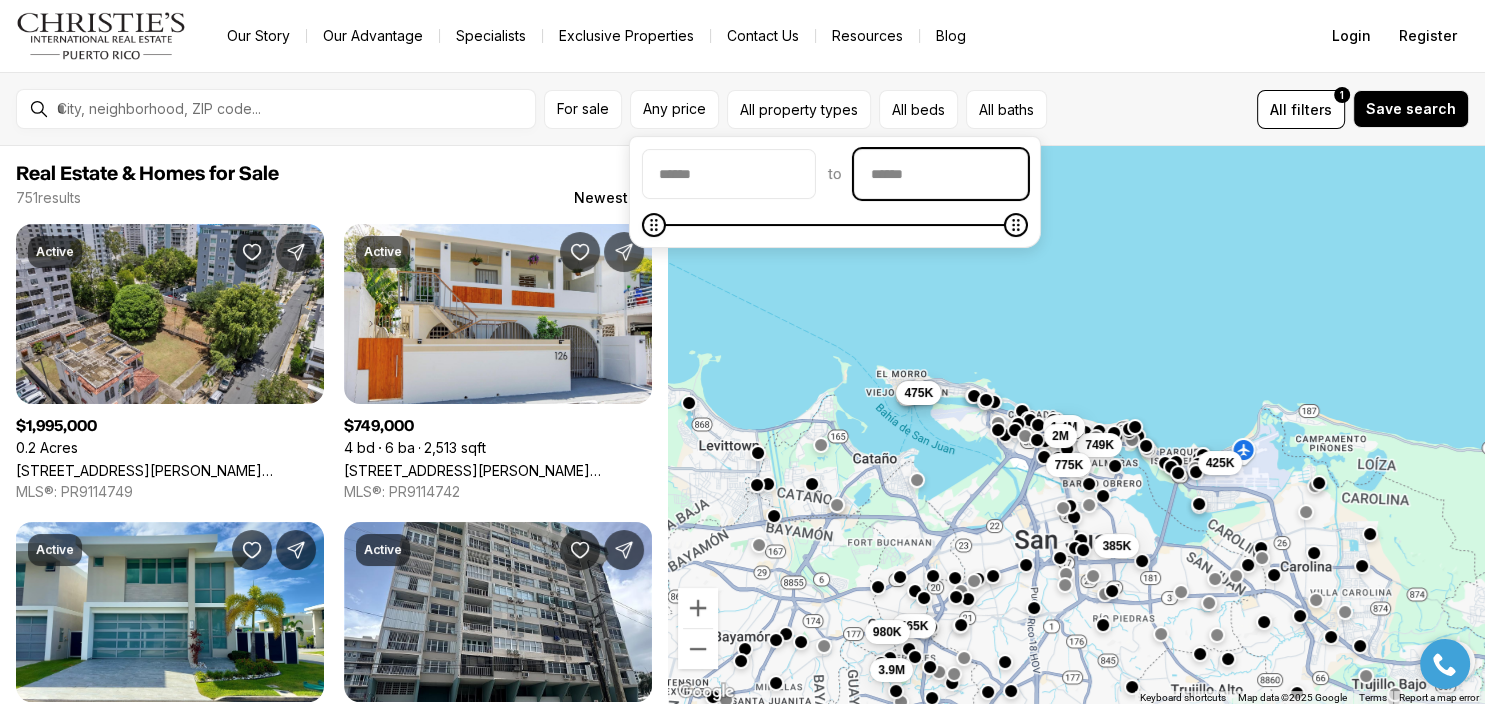 click at bounding box center (941, 174) 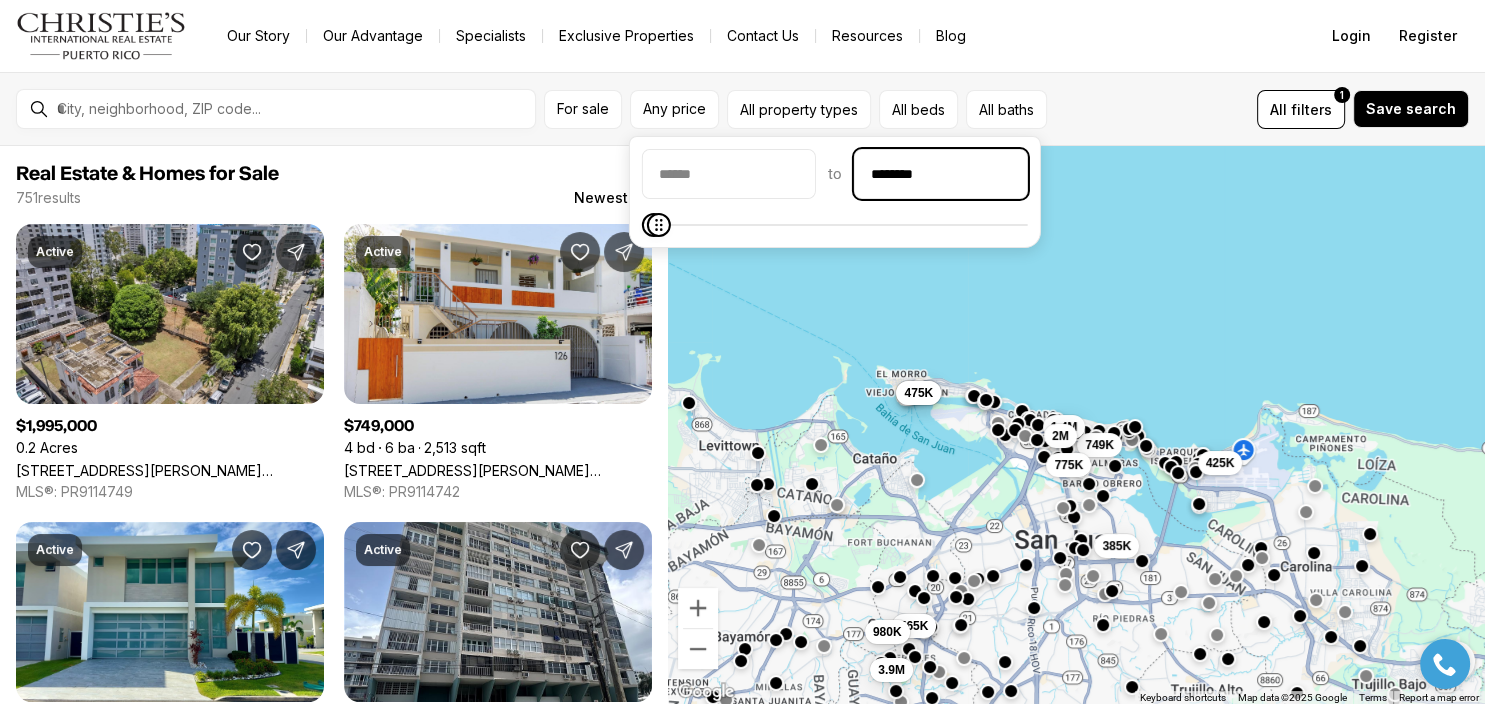 type on "********" 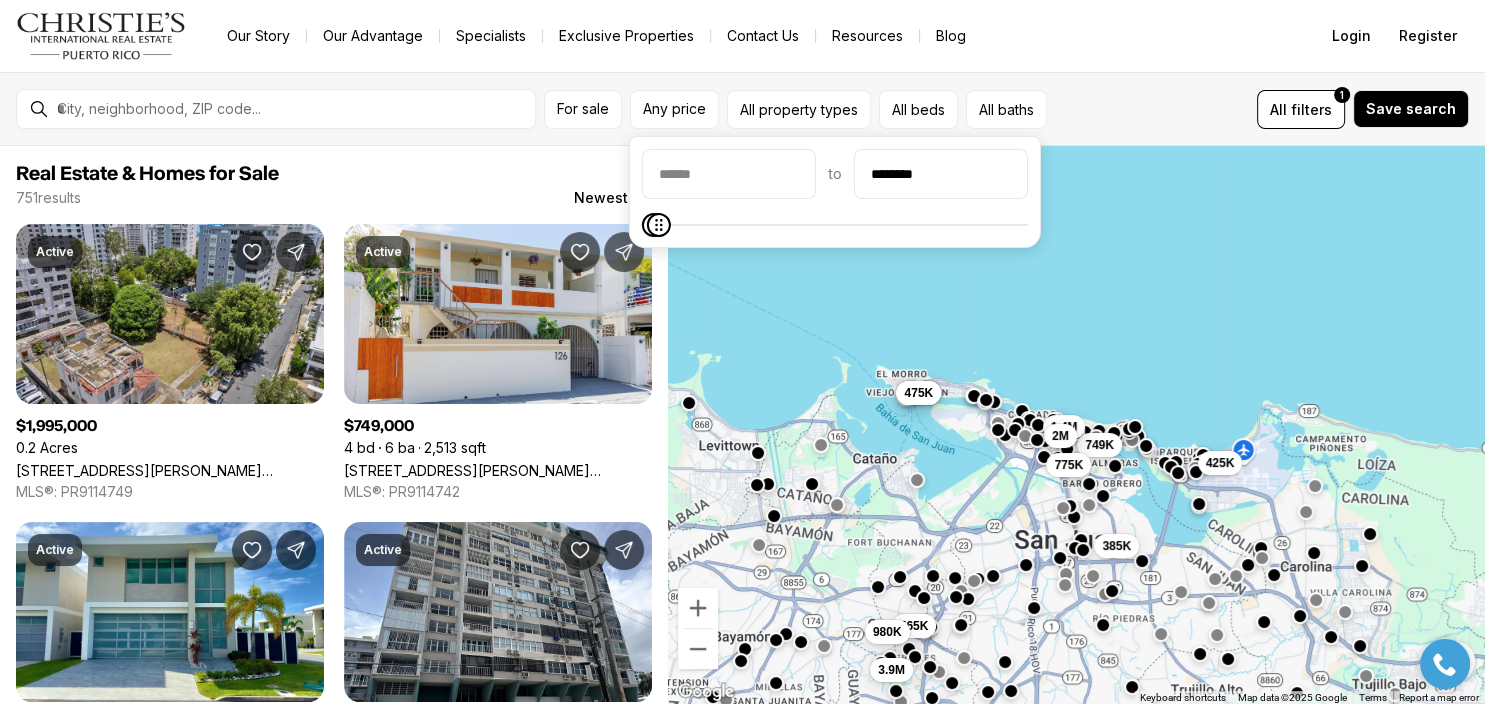 click on "To navigate, press the arrow keys. 385K 425K 749K 565K 3.9M 980K 475K 475K 1.4M 2M 775K" at bounding box center (1076, 425) 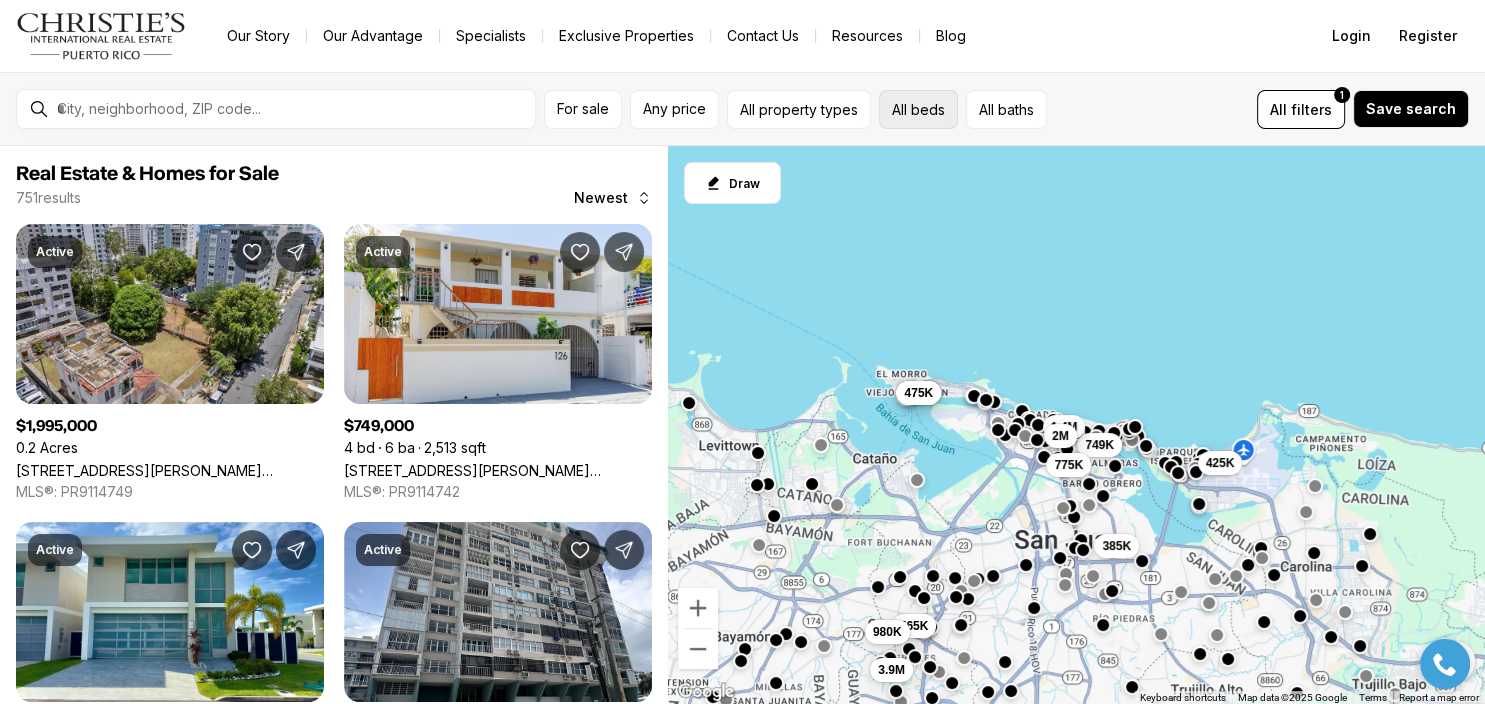 click on "All beds" at bounding box center (918, 109) 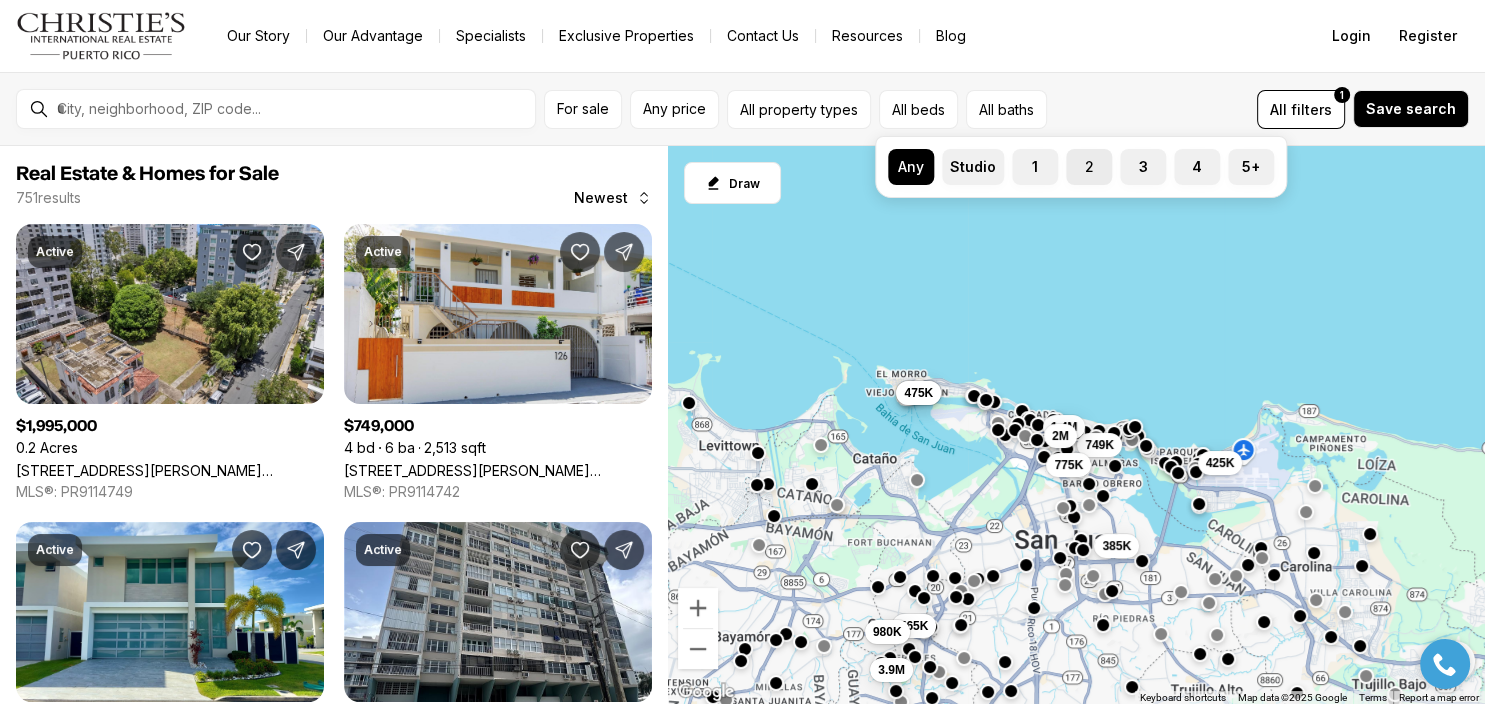 click on "2" at bounding box center (1089, 167) 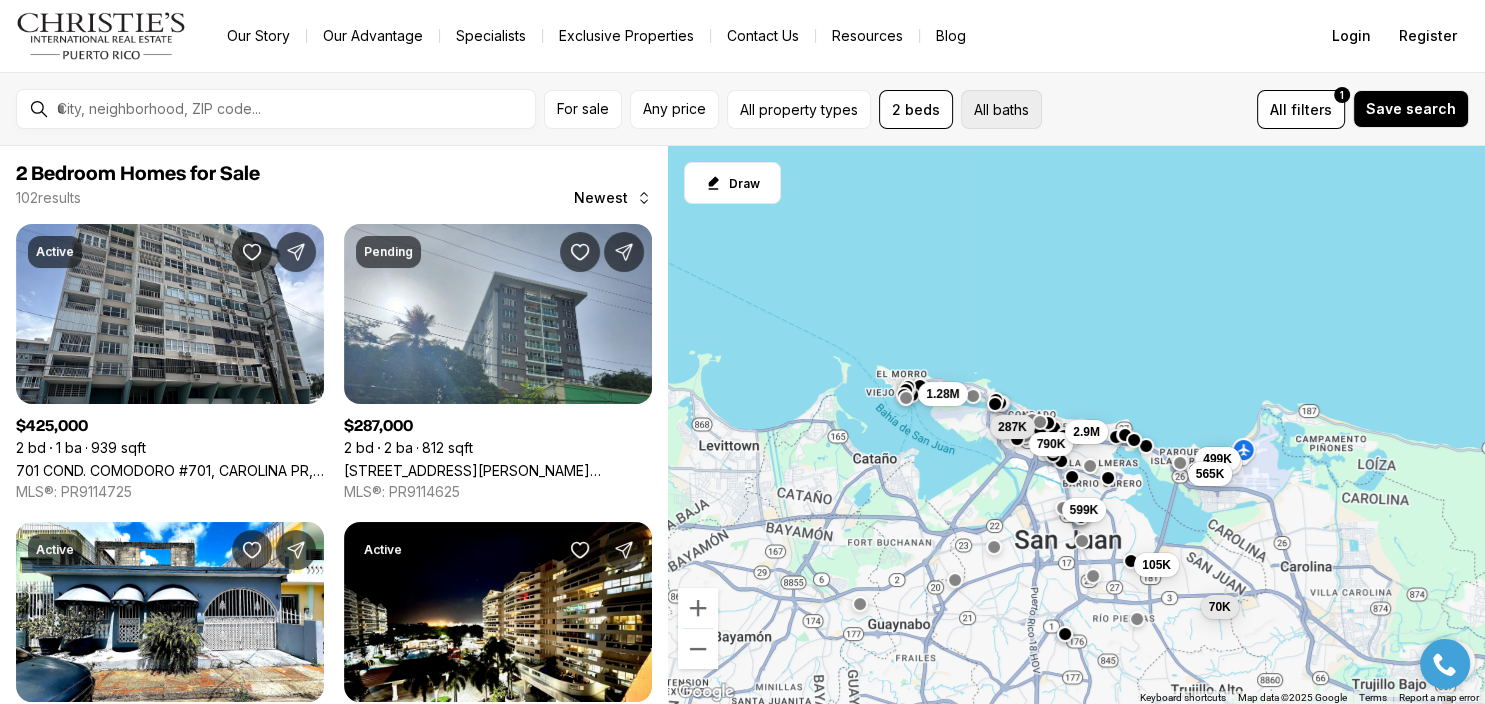 click on "All baths" at bounding box center [1001, 109] 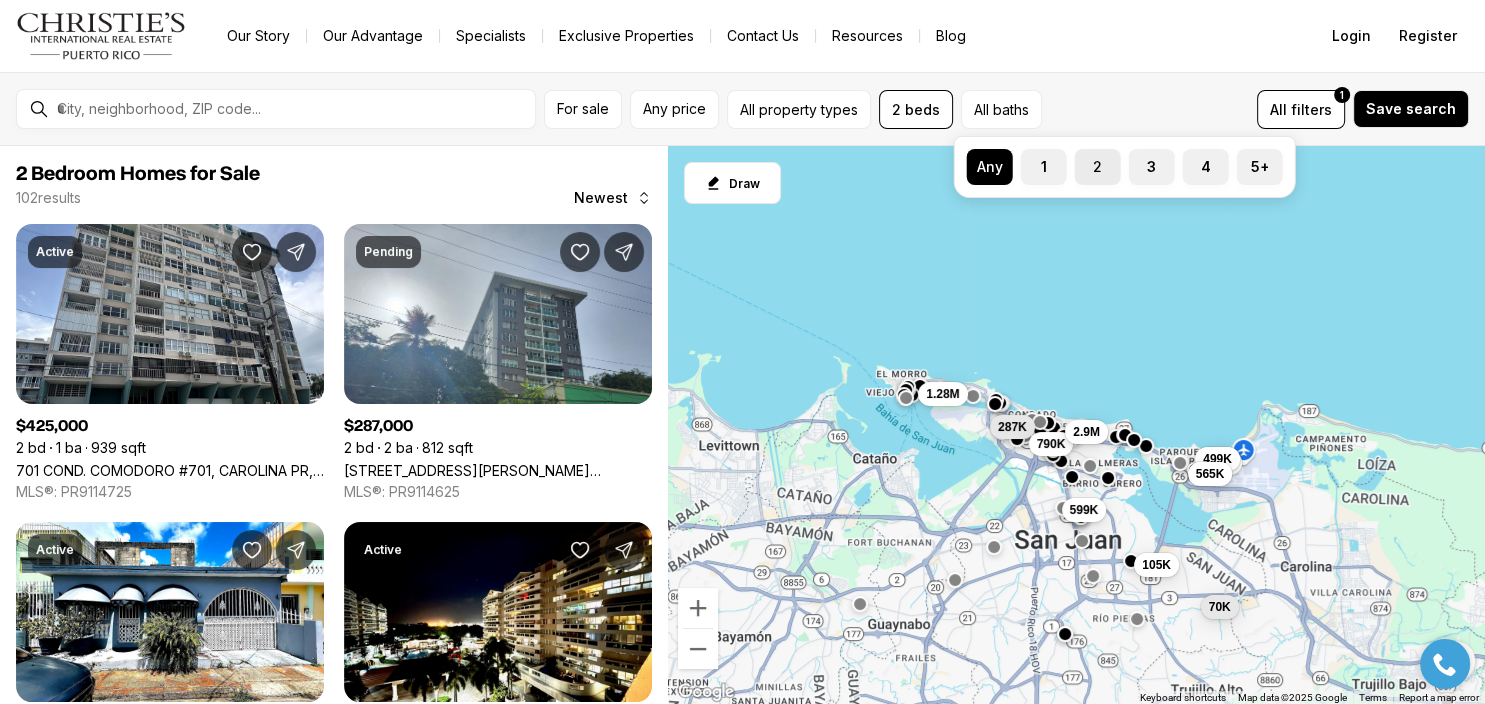 click on "2" at bounding box center [1098, 167] 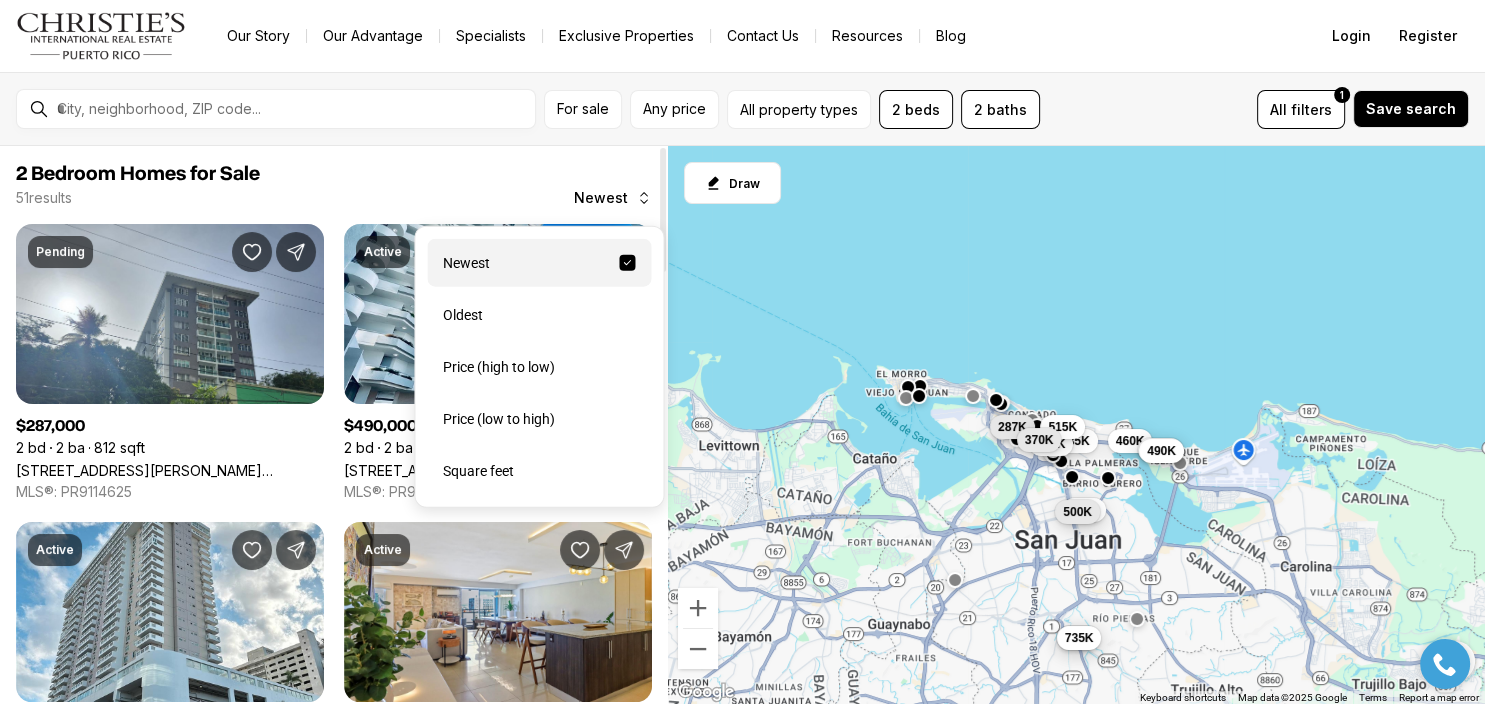 click on "Newest" at bounding box center (613, 198) 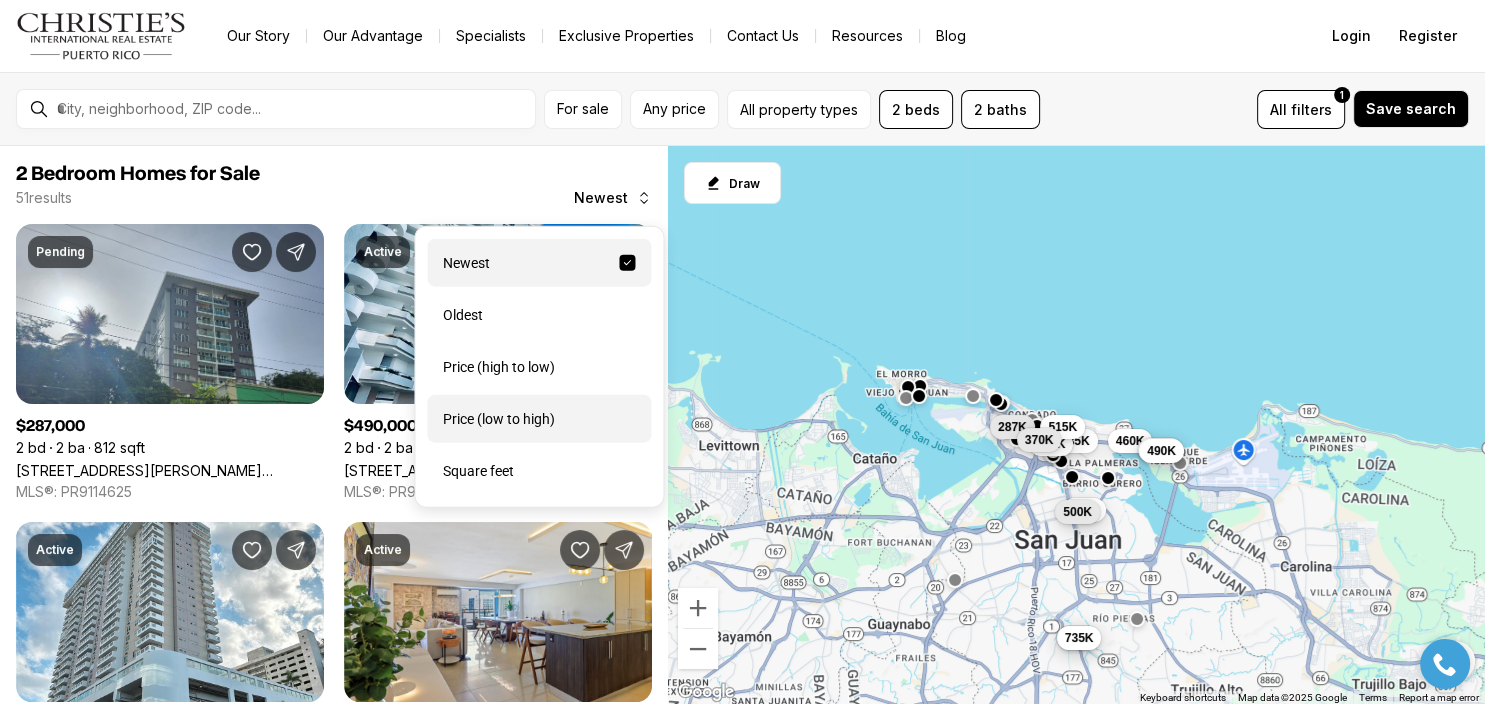 click on "Price (low to high)" at bounding box center [539, 419] 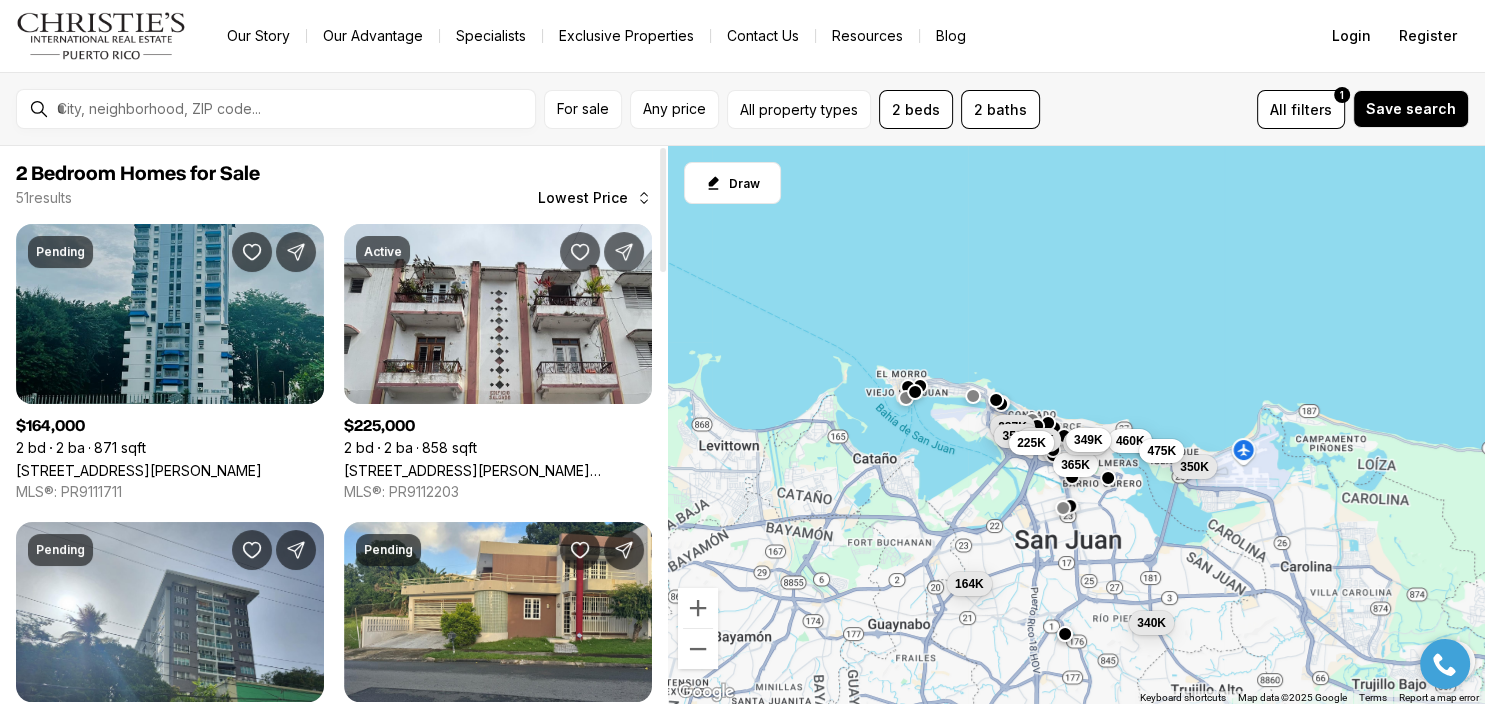 click on "[STREET_ADDRESS][PERSON_NAME]" at bounding box center (139, 470) 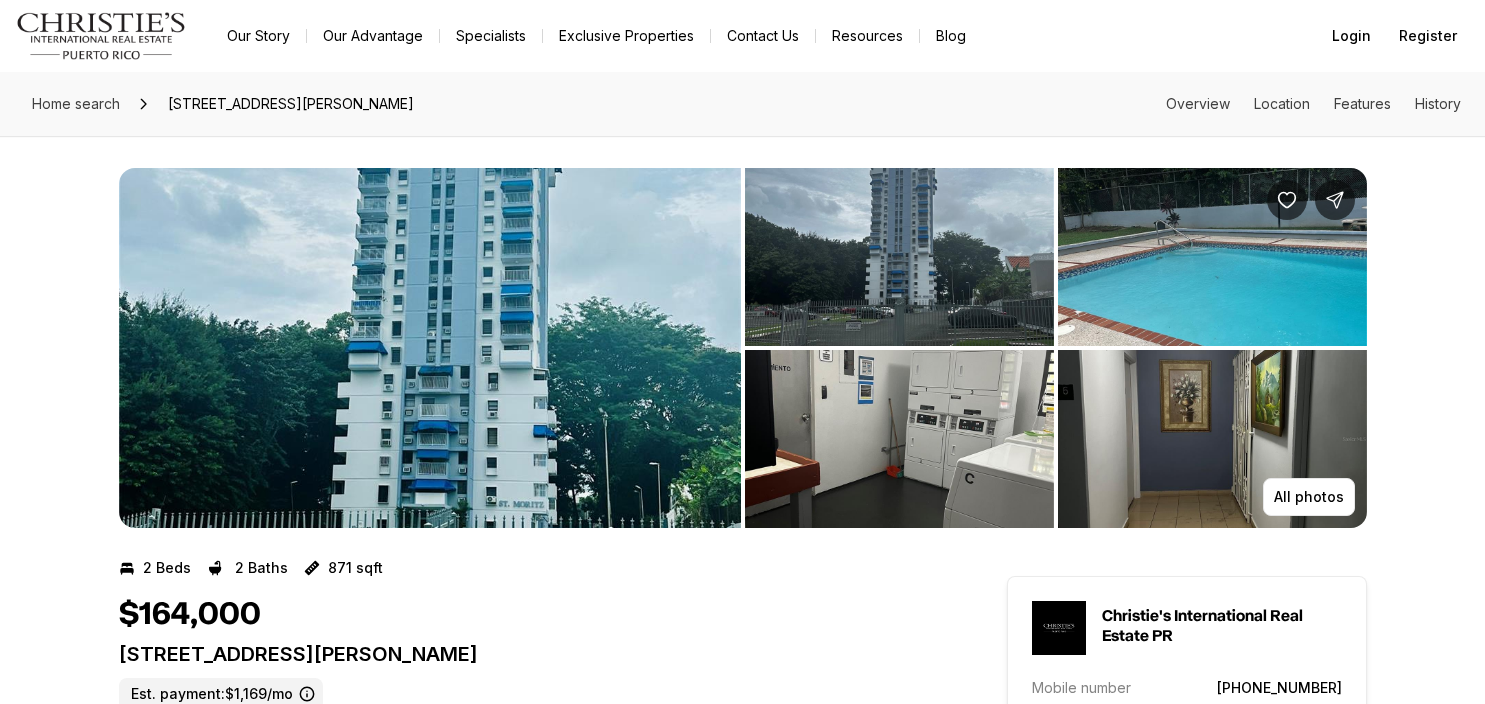 scroll, scrollTop: 0, scrollLeft: 0, axis: both 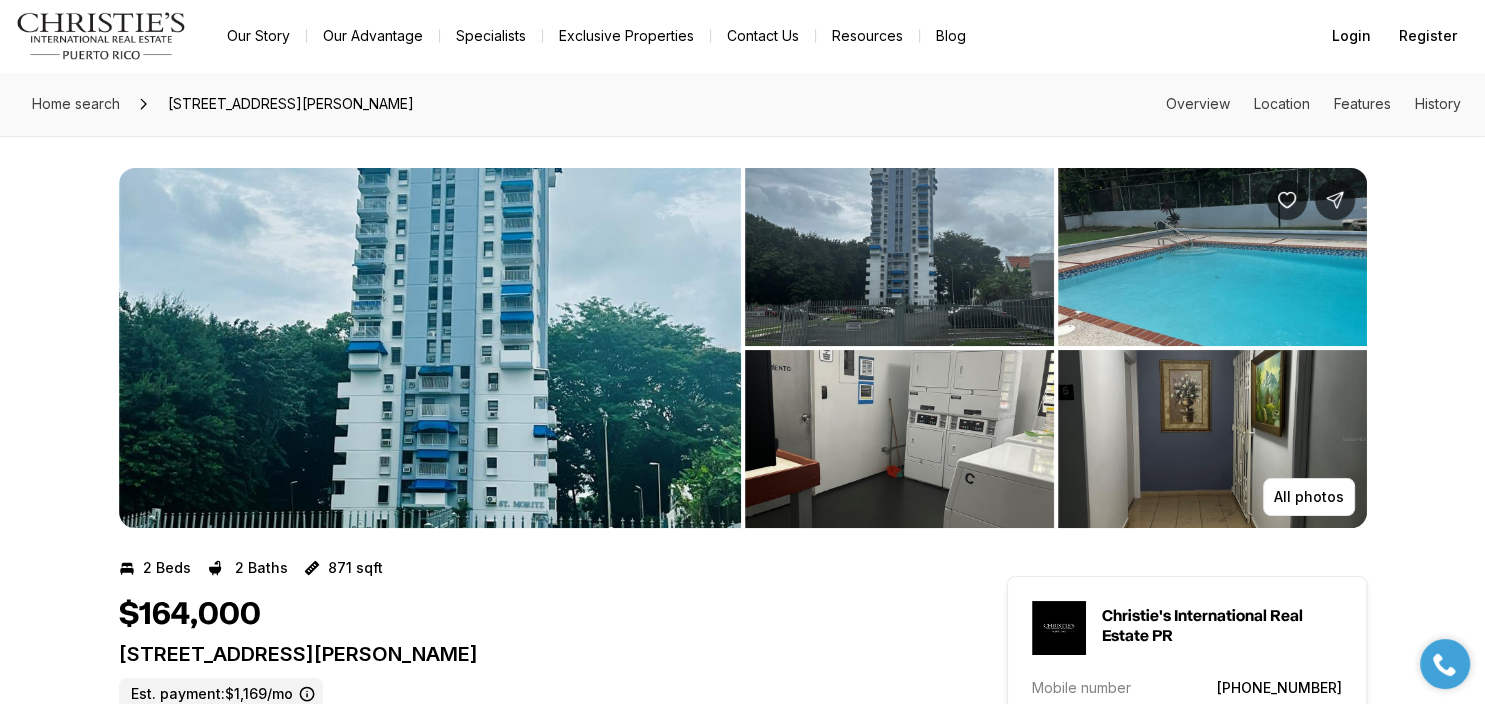 click at bounding box center (430, 348) 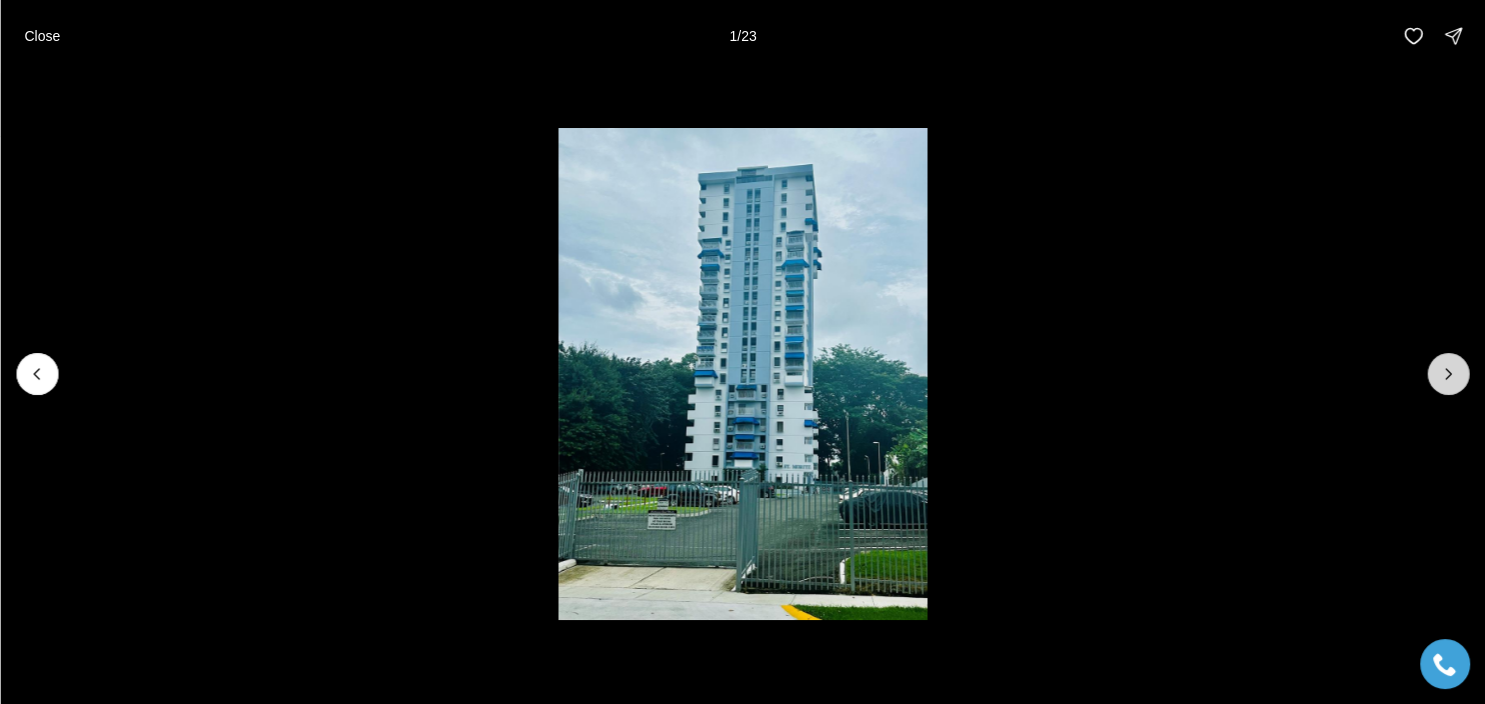 click 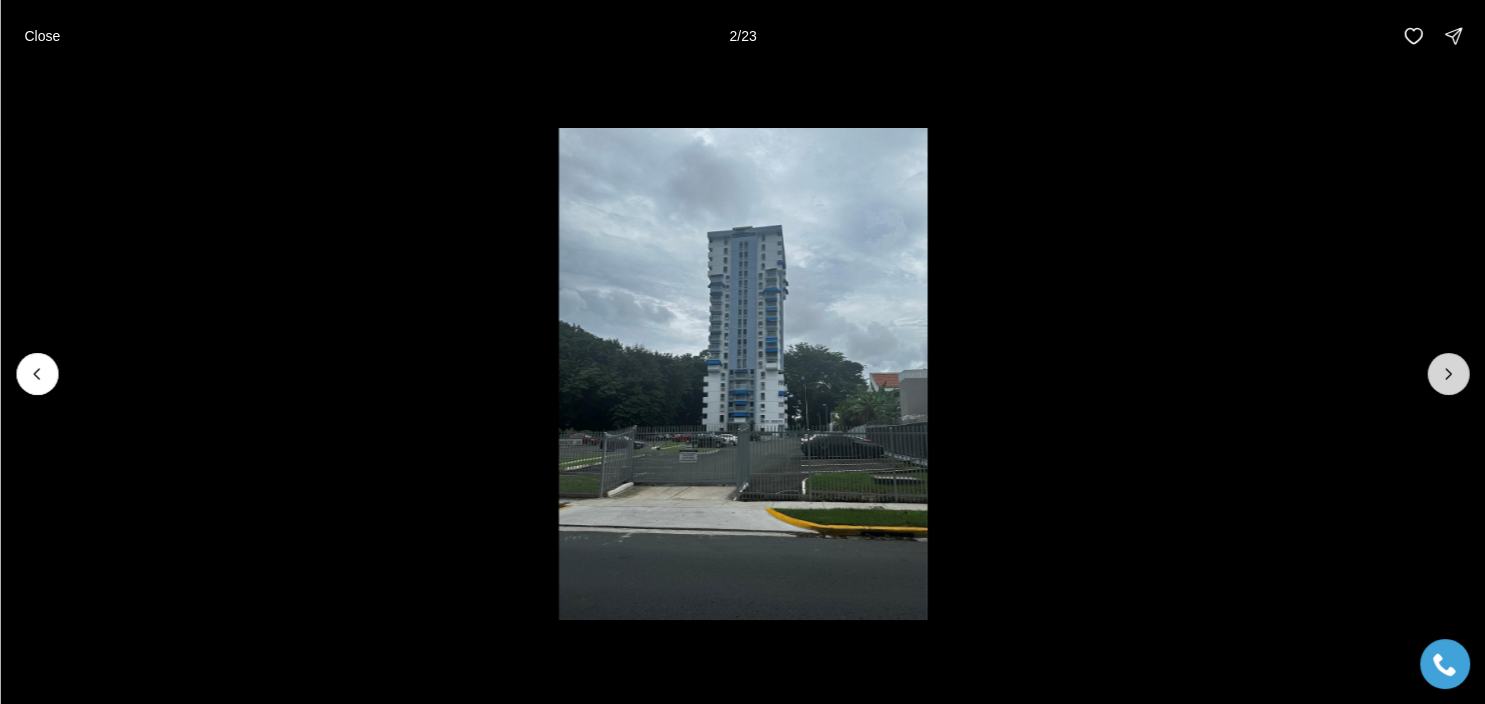 click 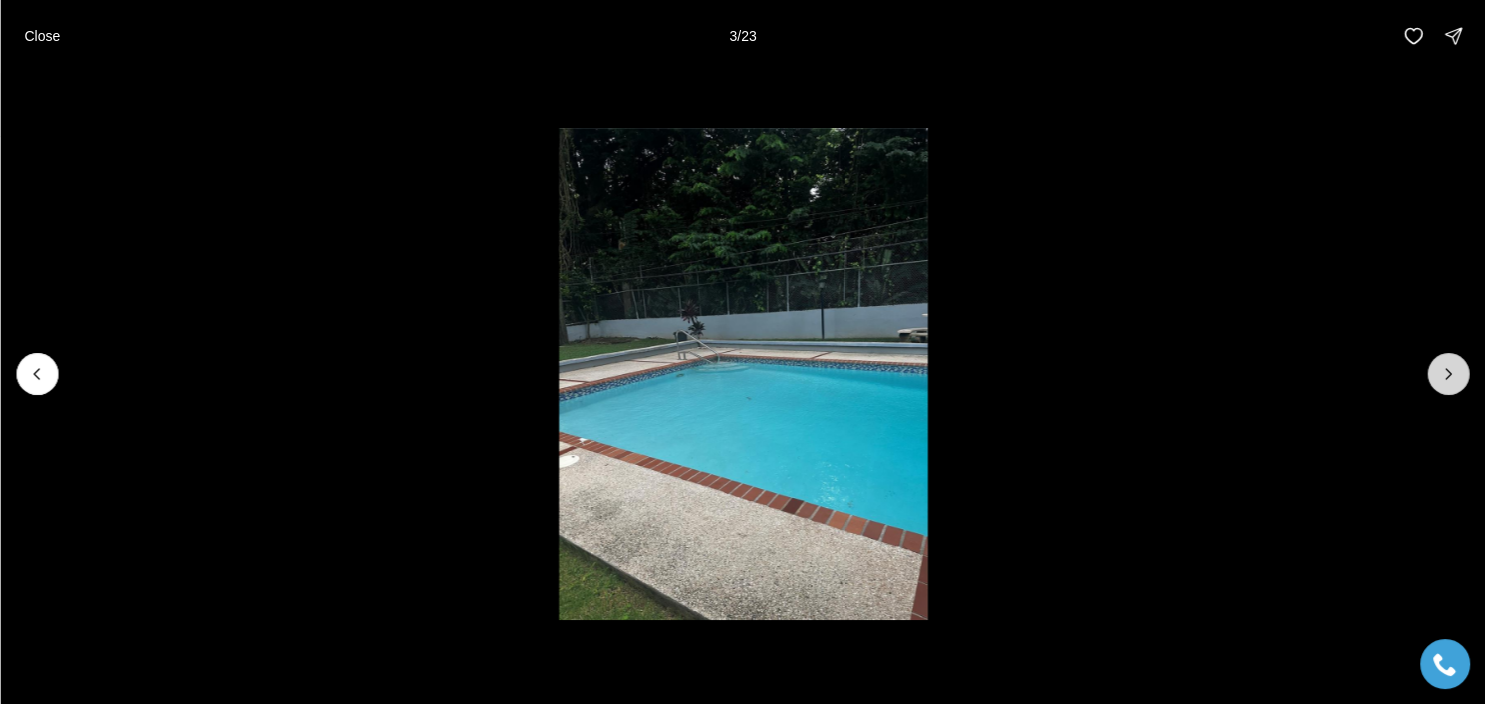 click 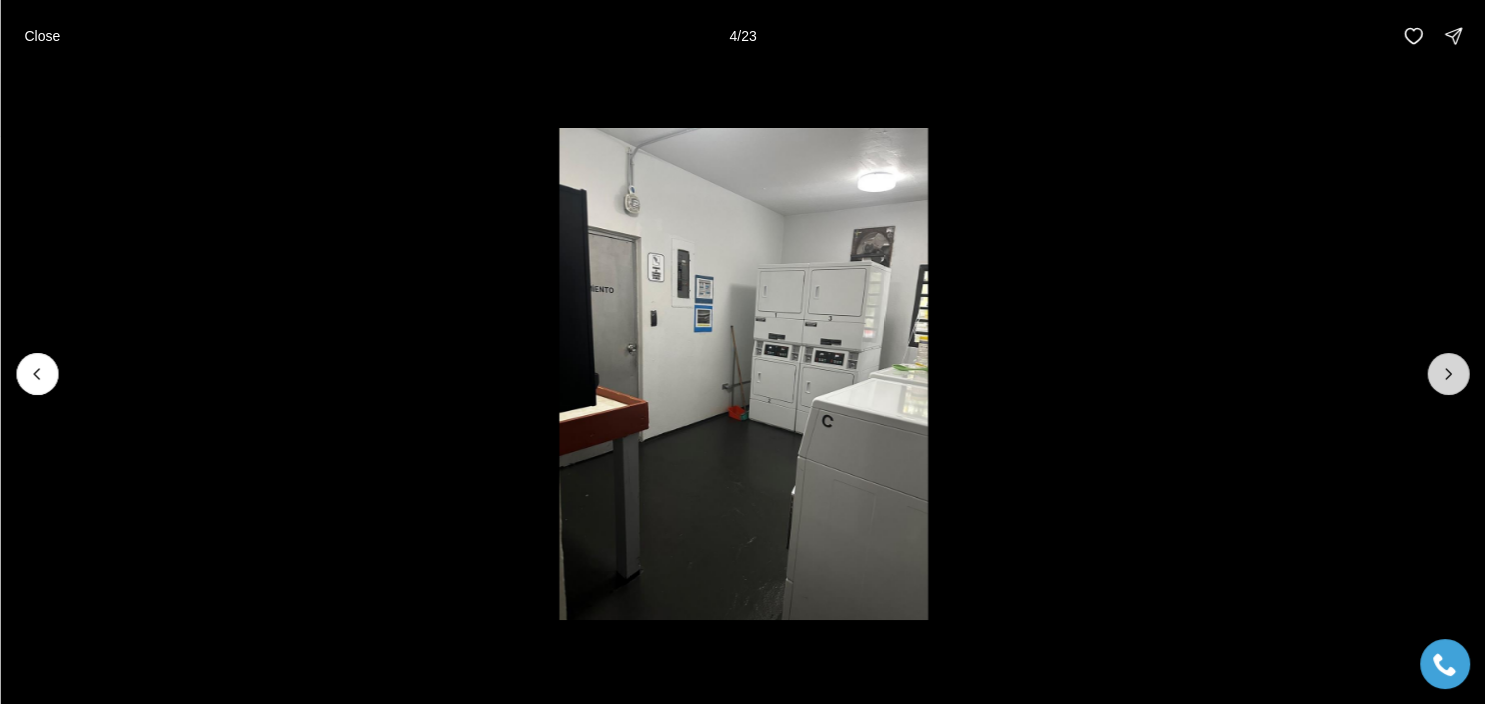 click 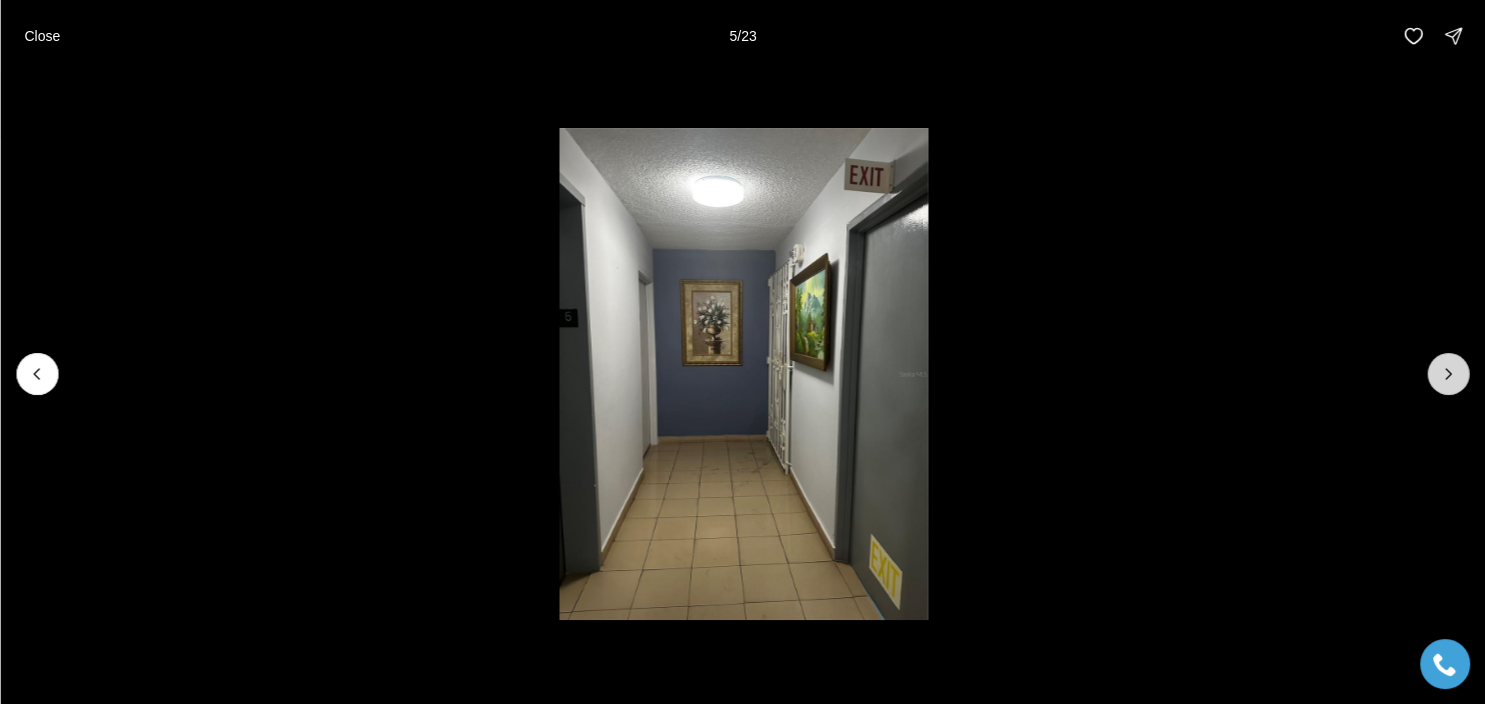 click 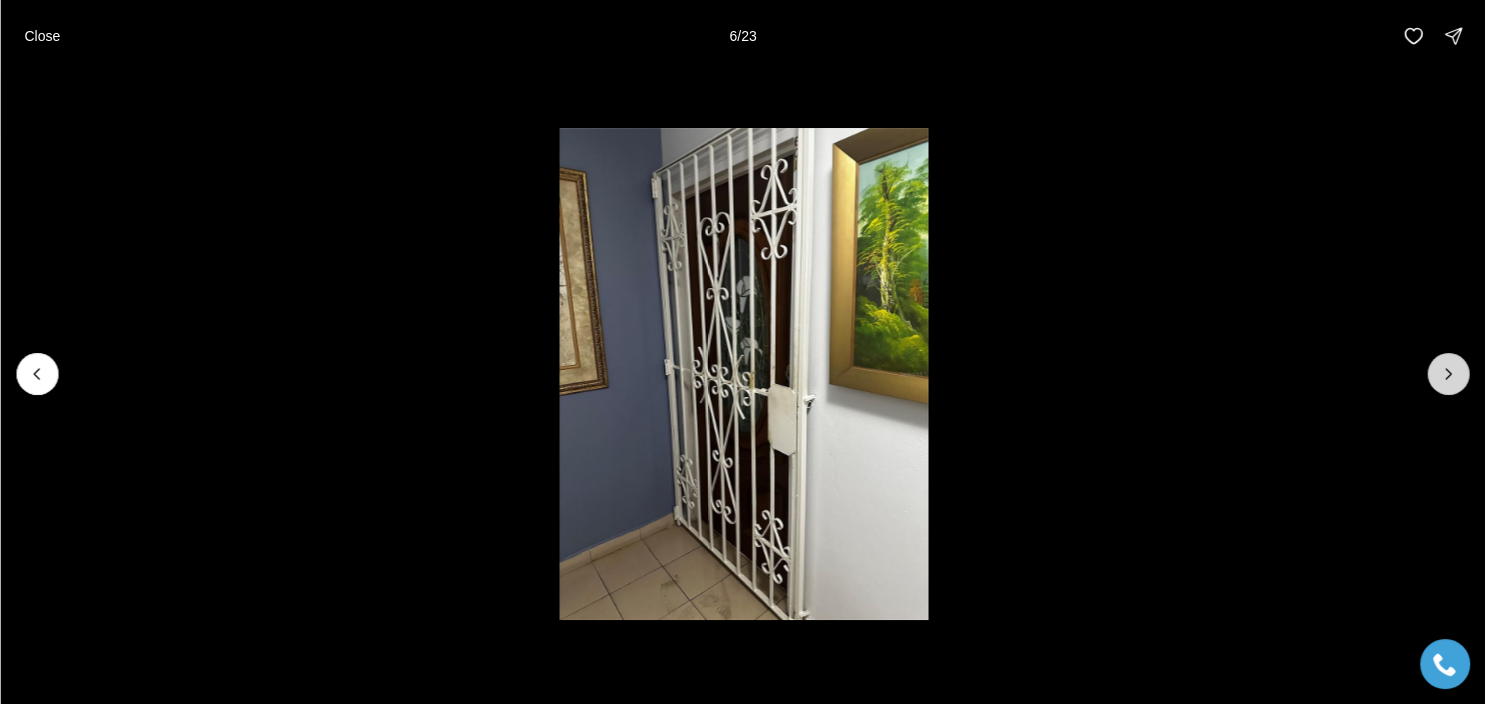 click 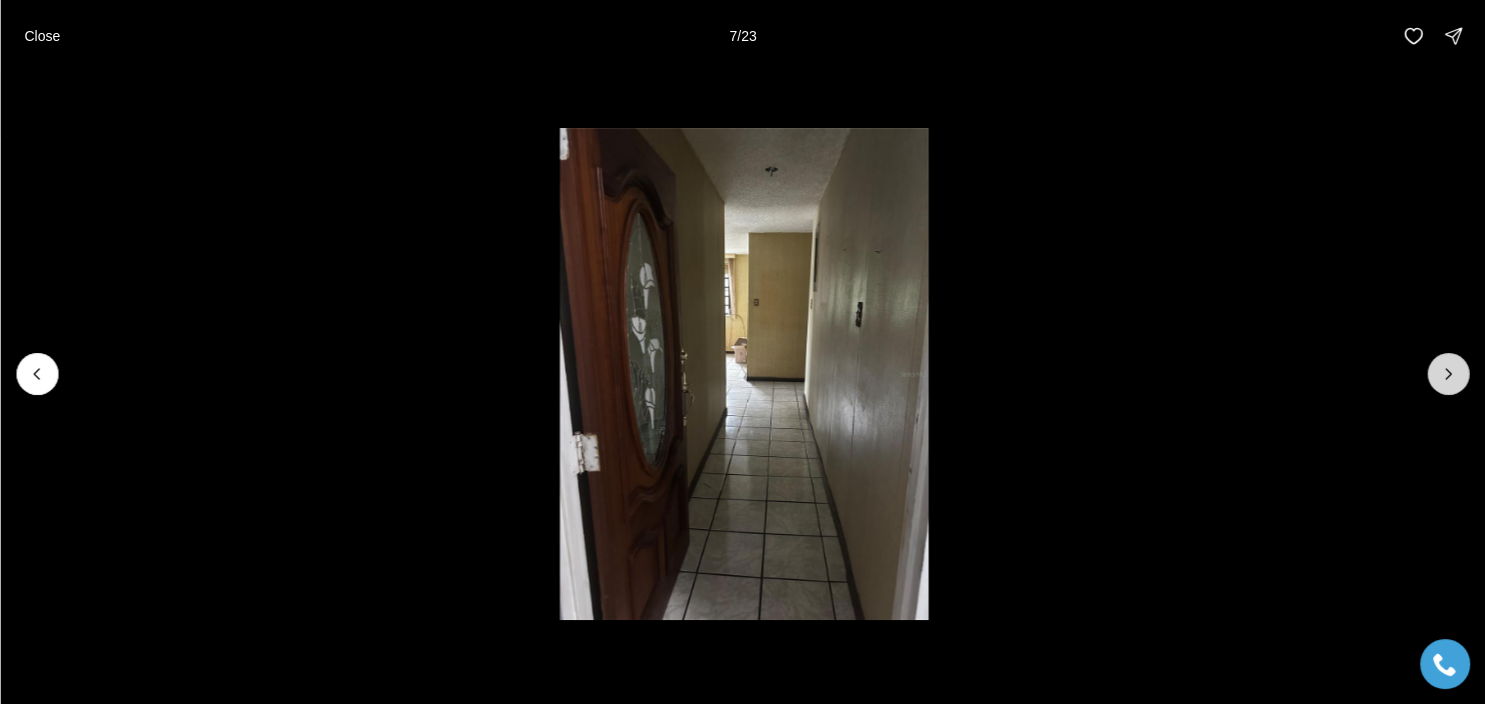 click 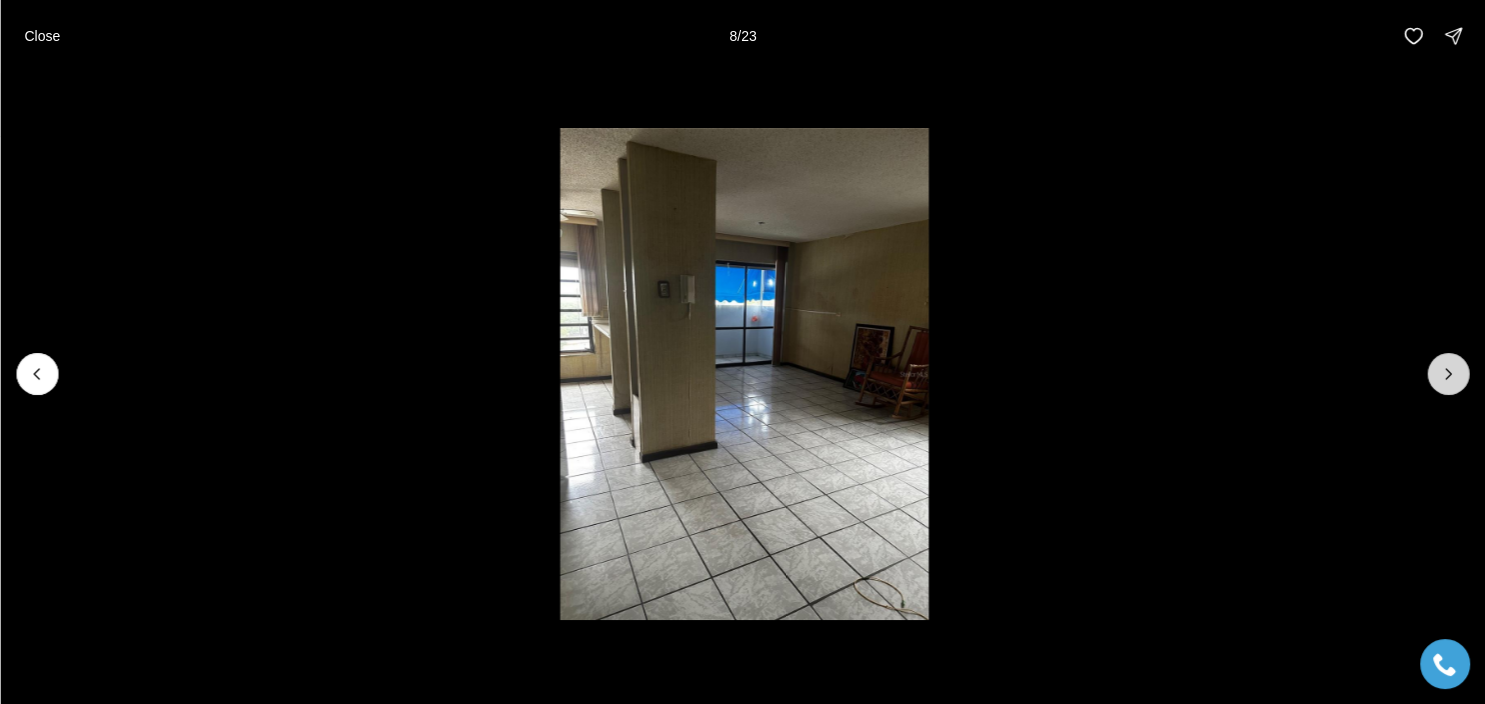 click 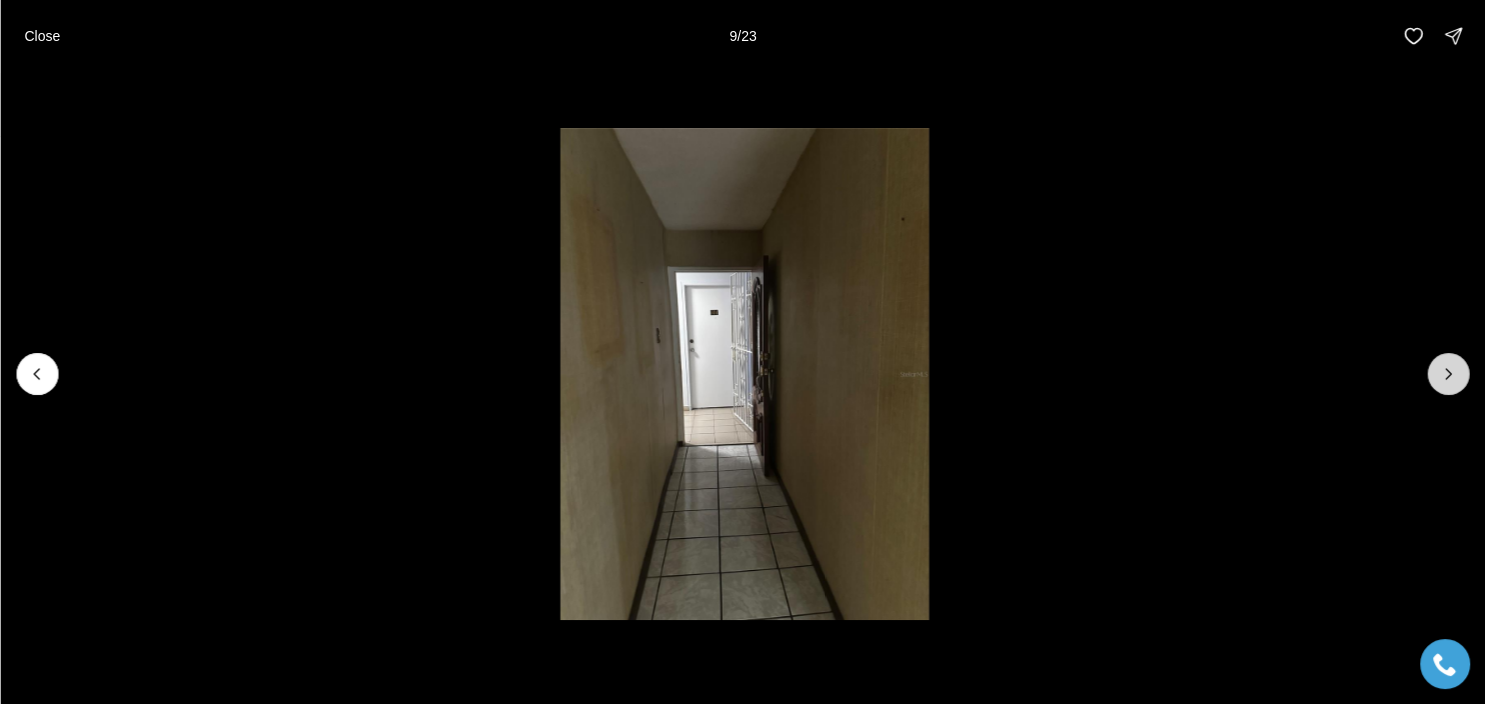 click 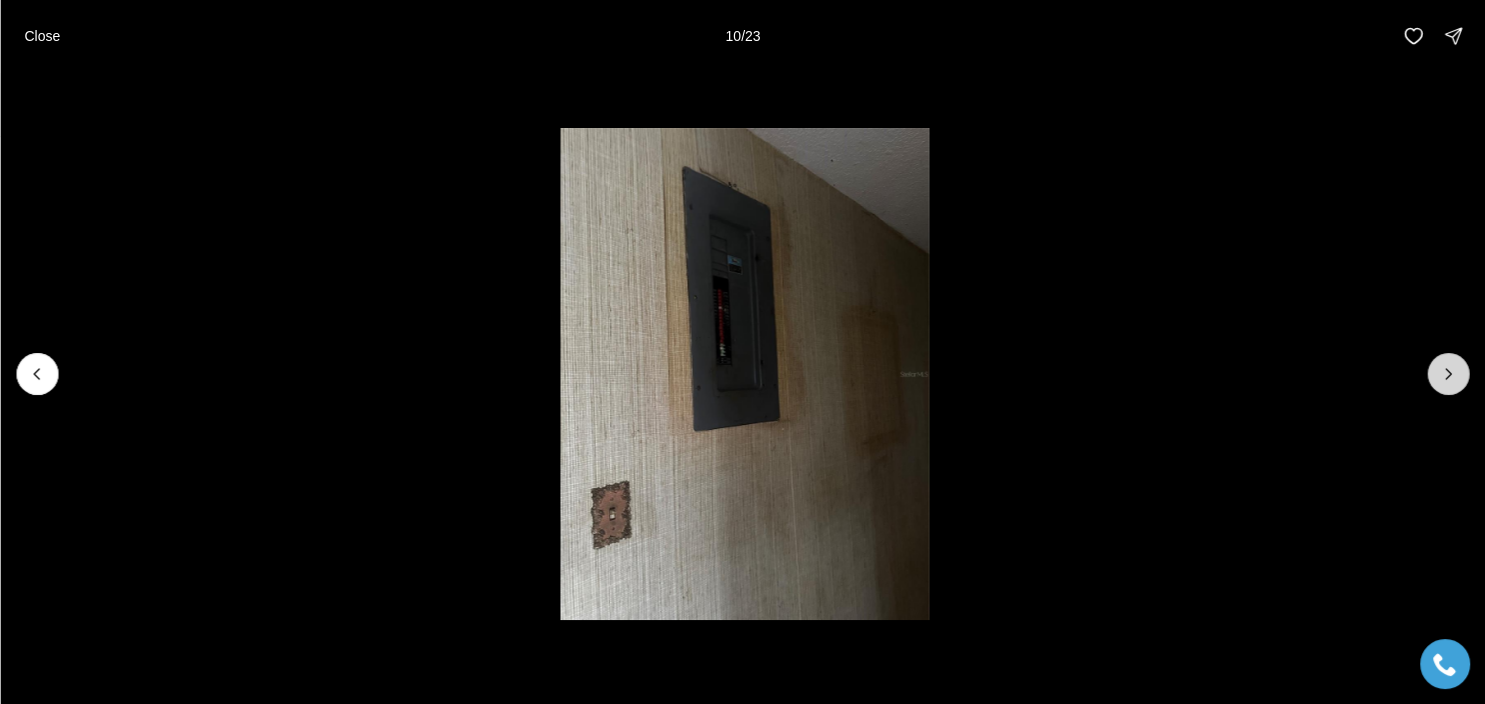 click 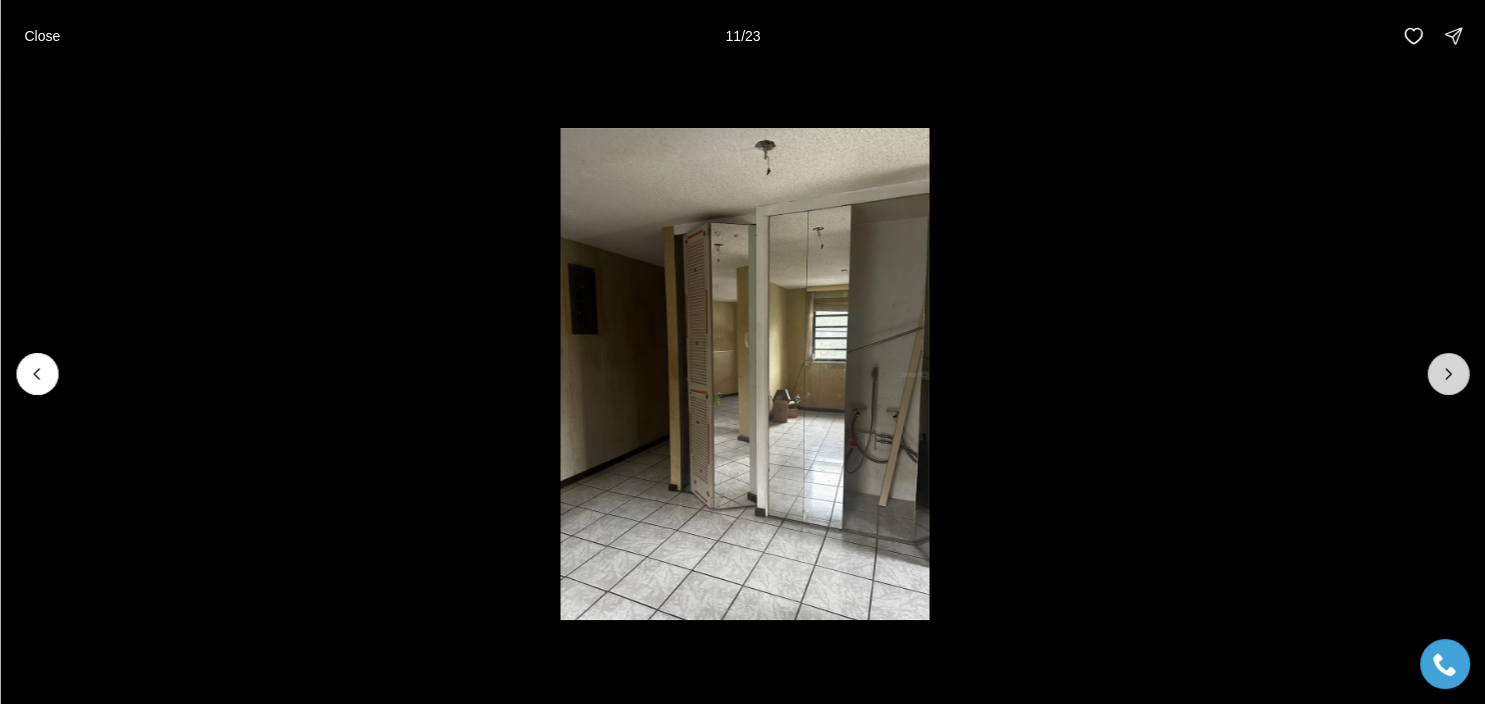 click 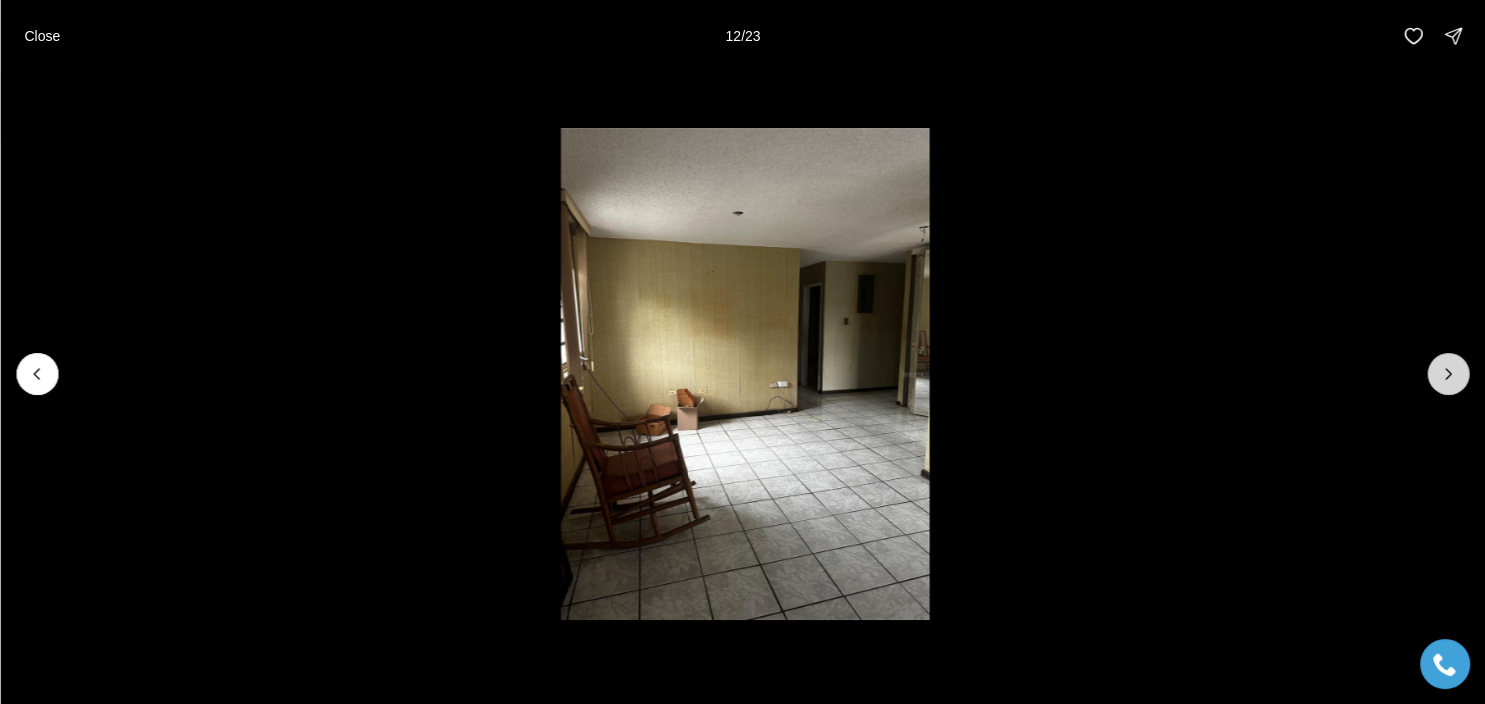 click 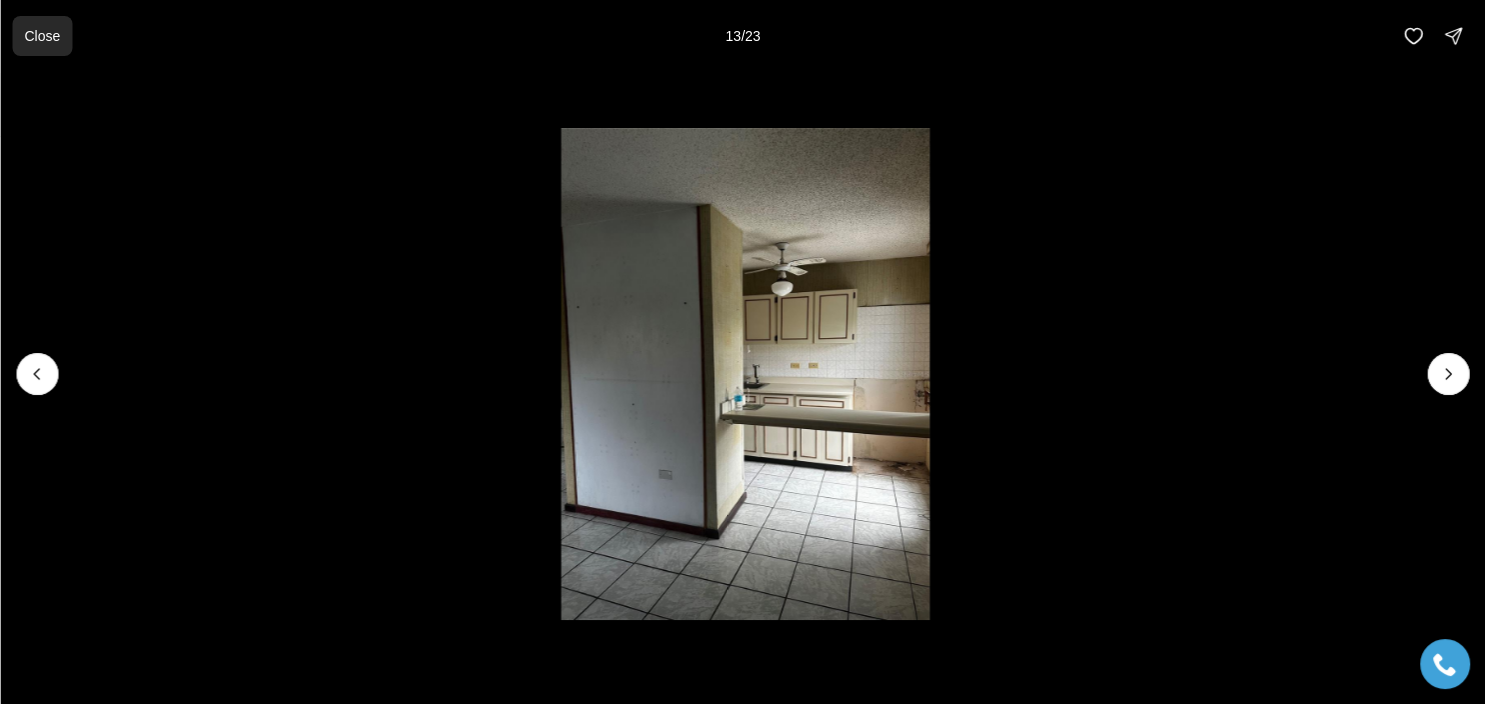 click on "Close" at bounding box center [42, 36] 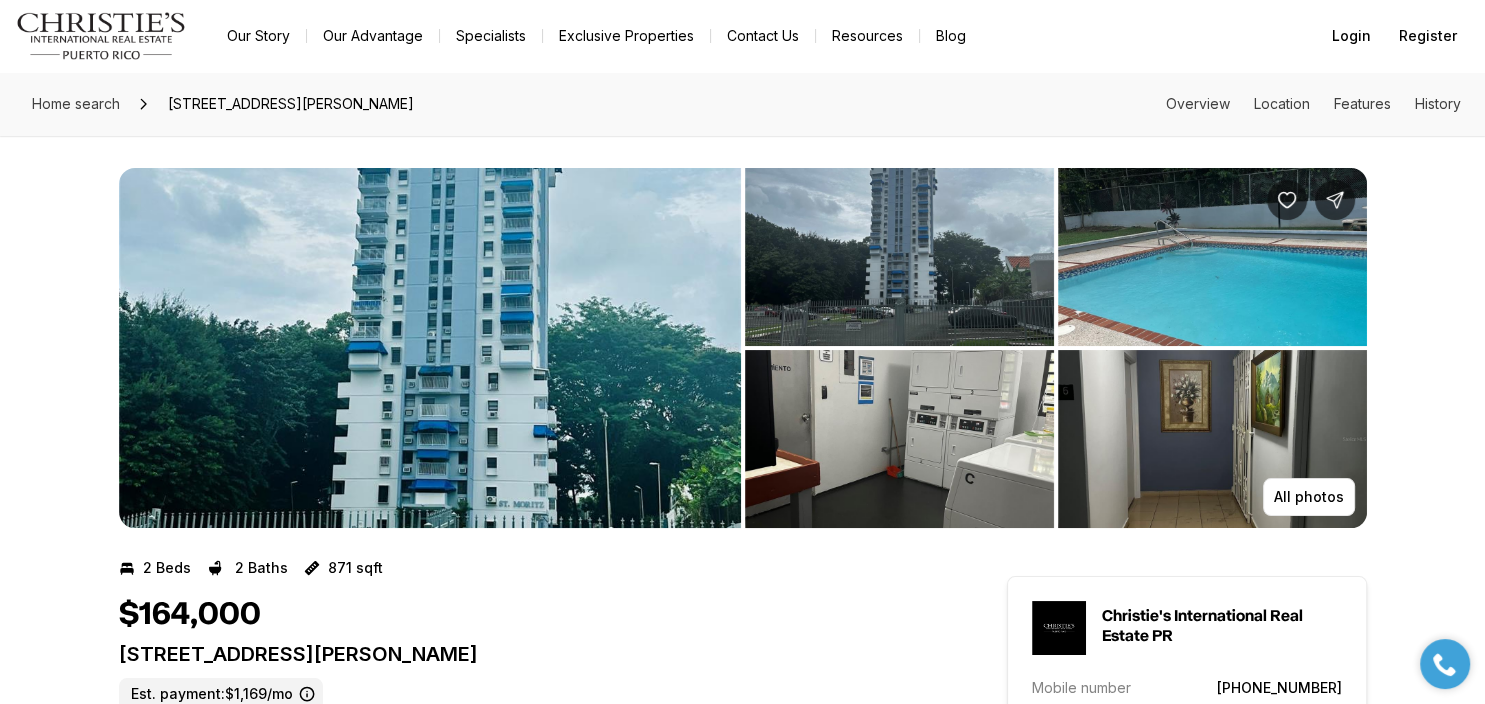 click at bounding box center (430, 348) 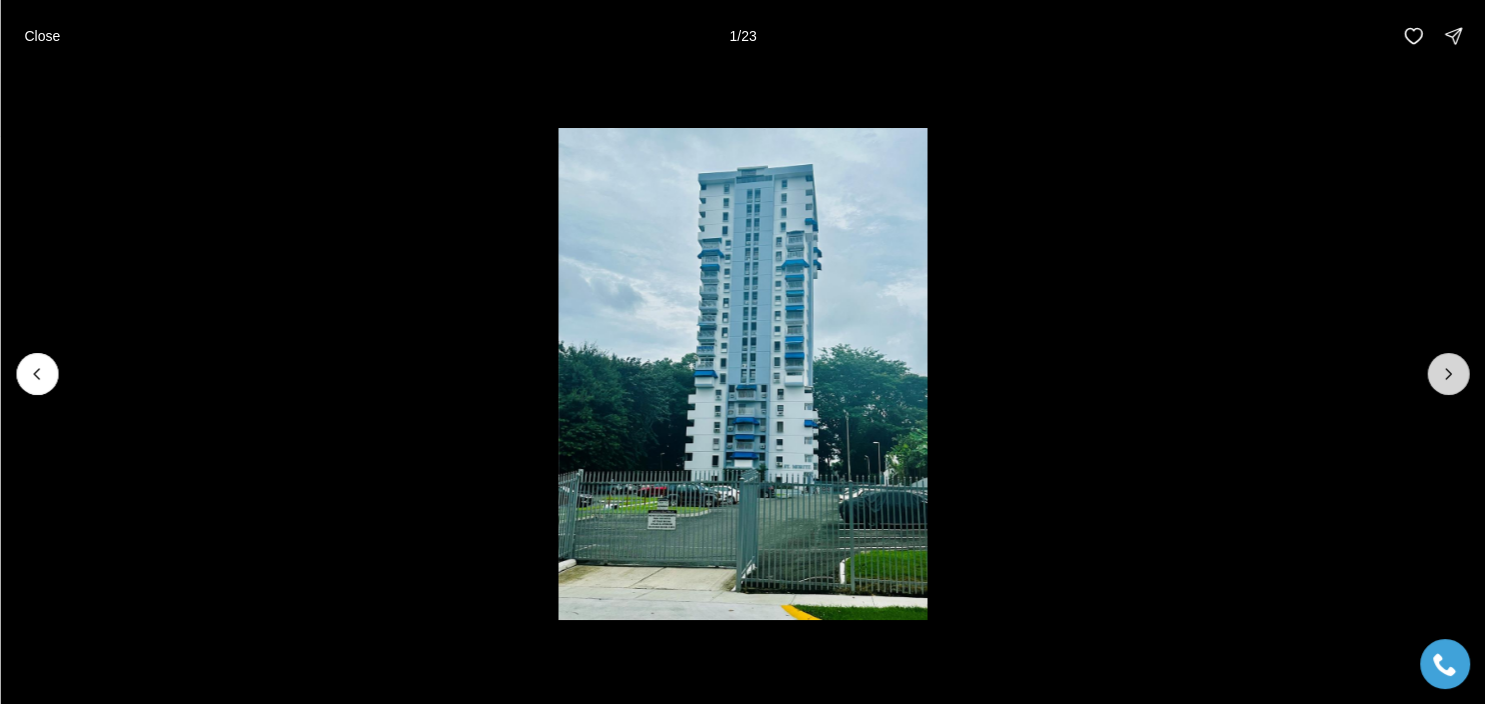 click 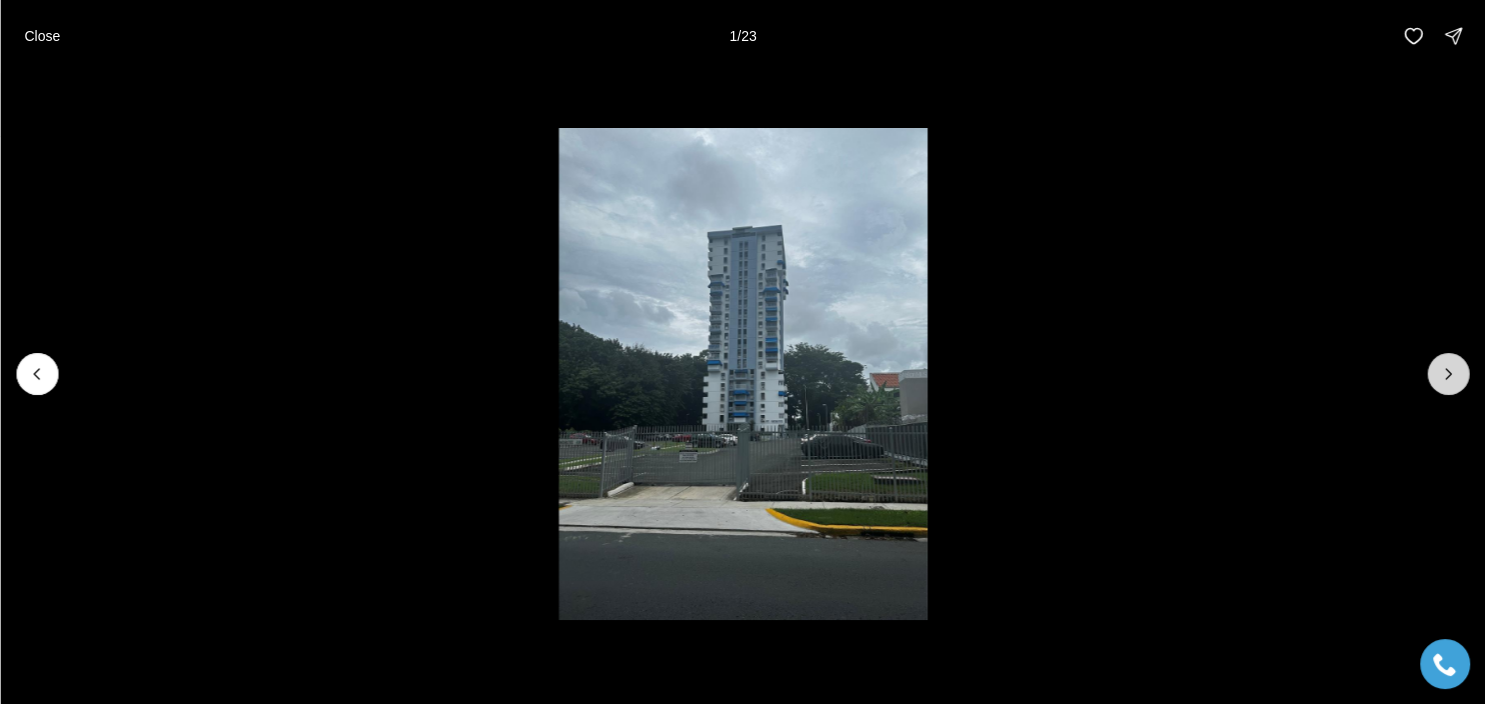click 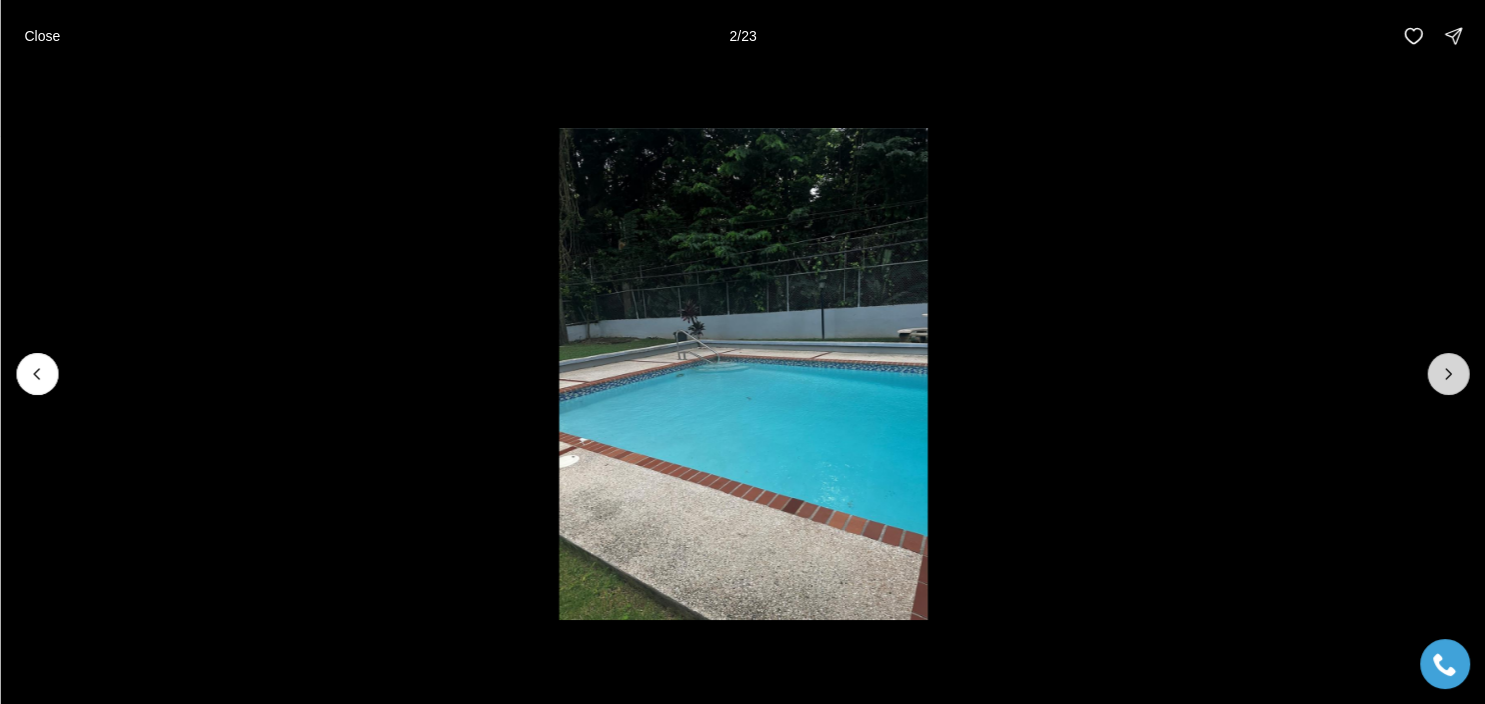 click 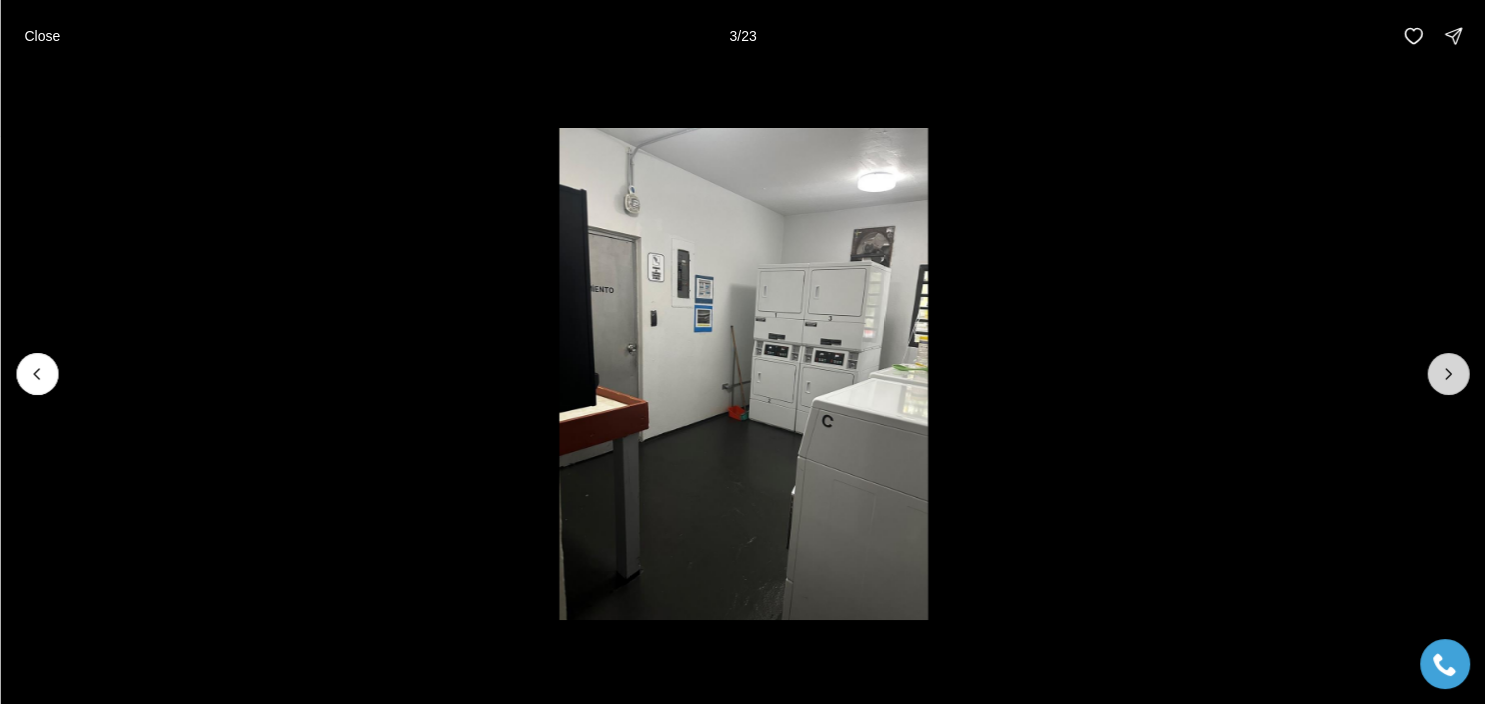 click 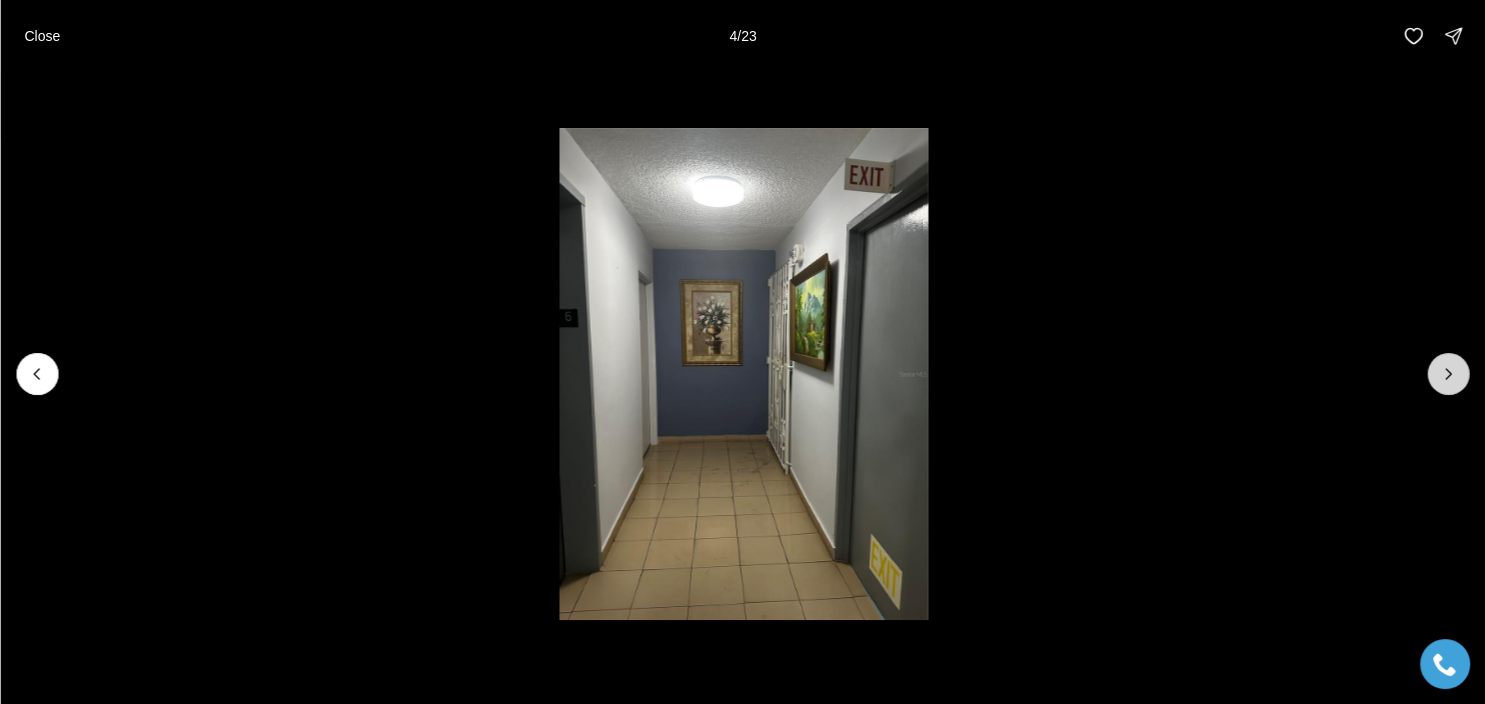 click 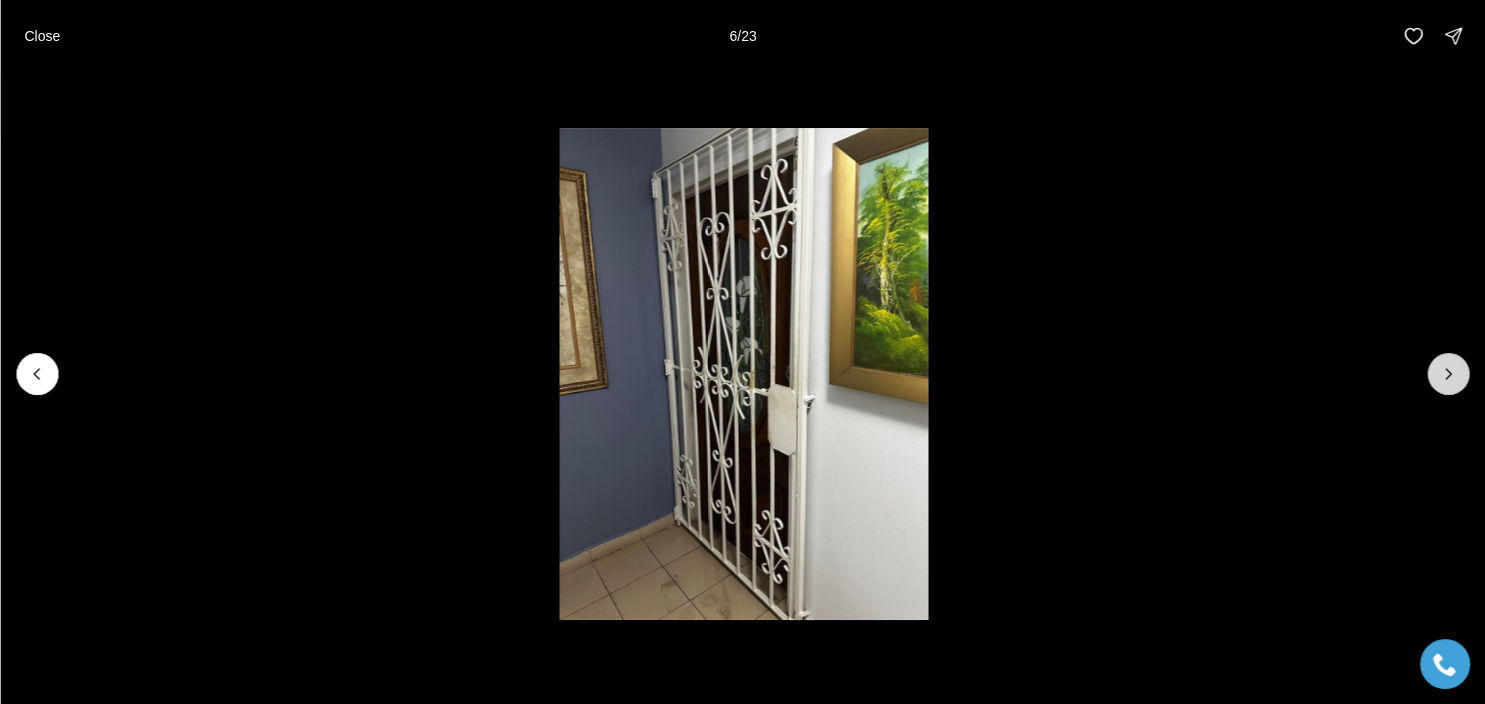 click 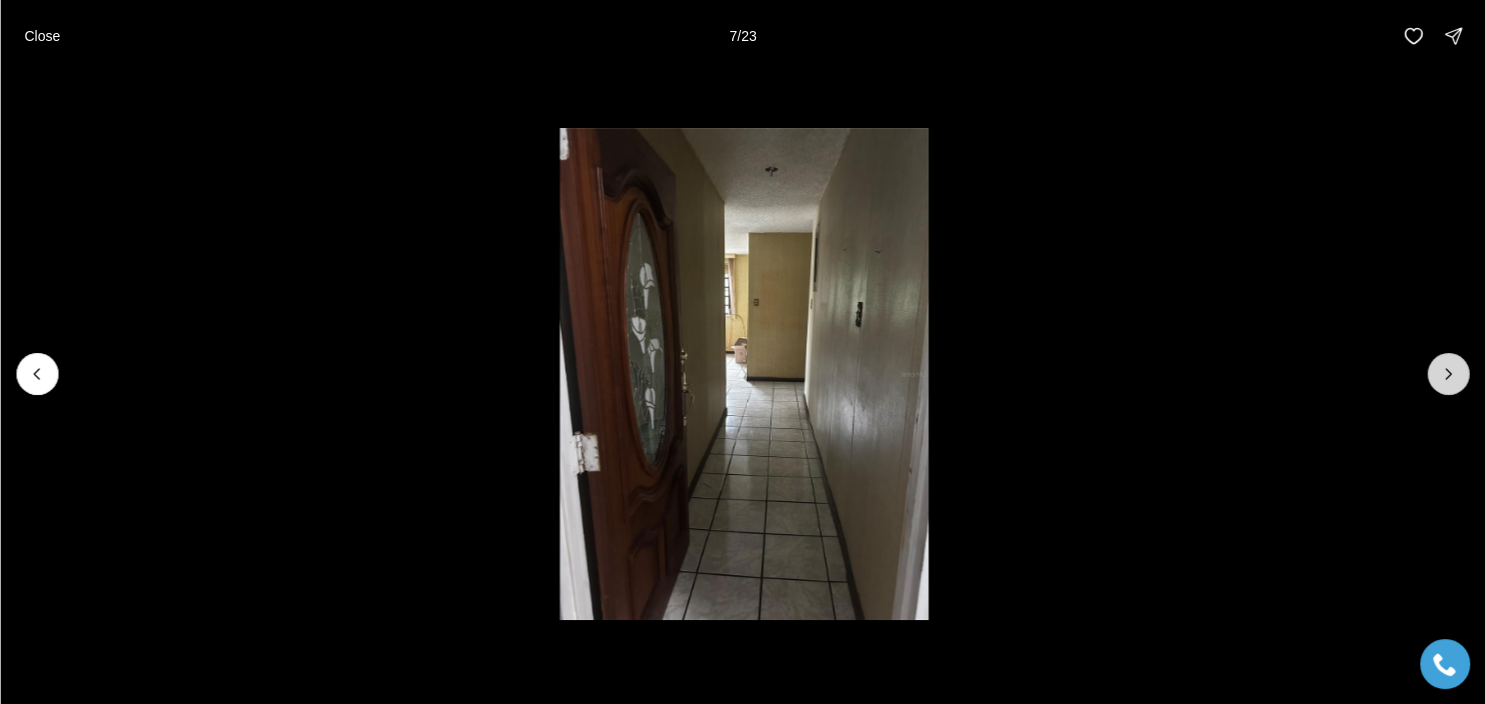 click 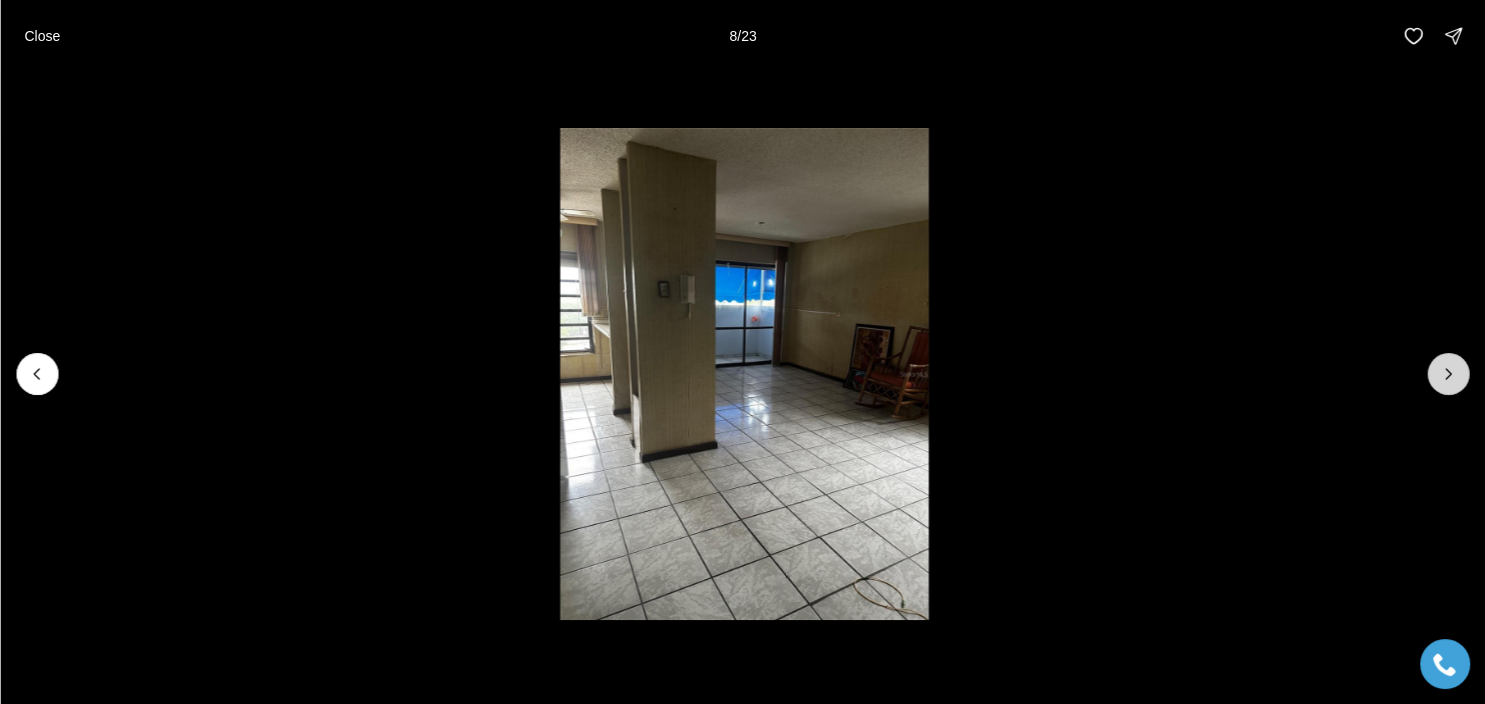 click 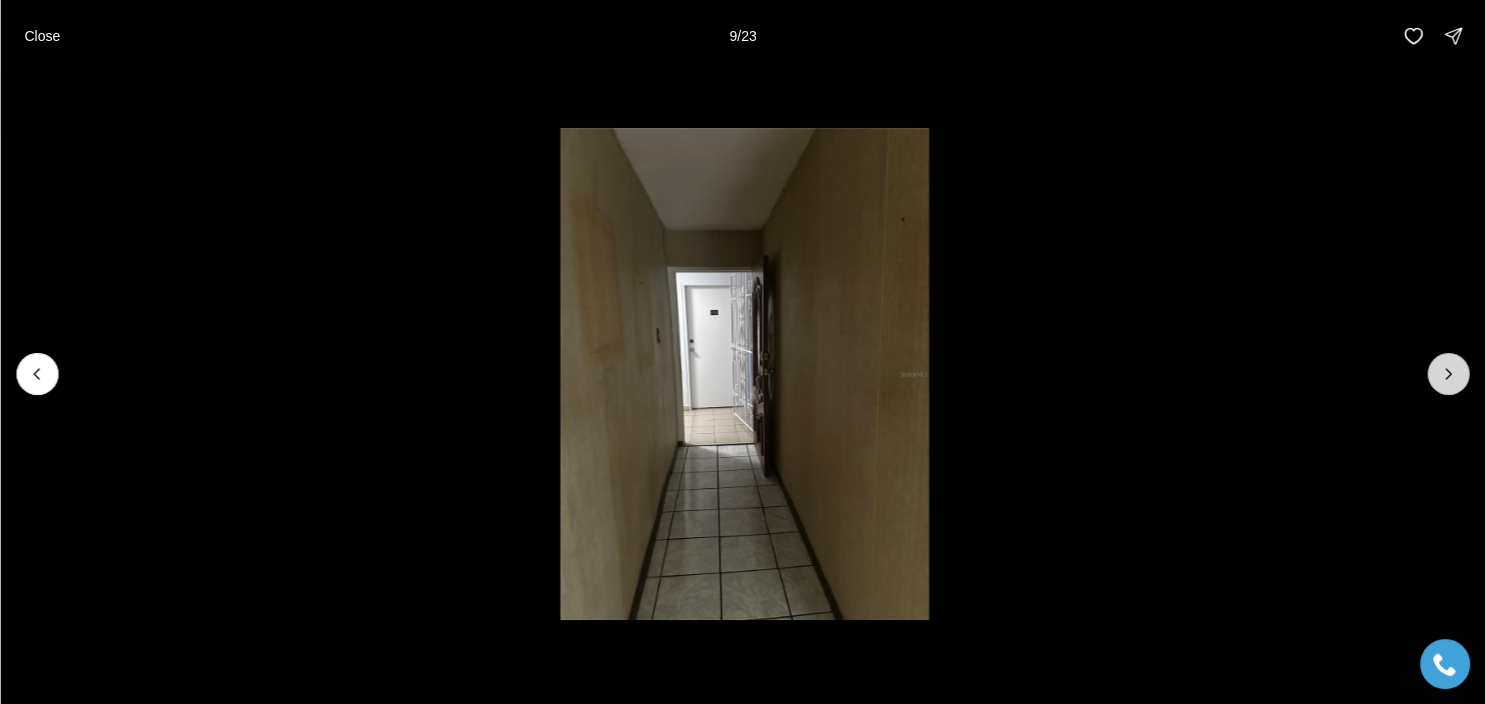 click 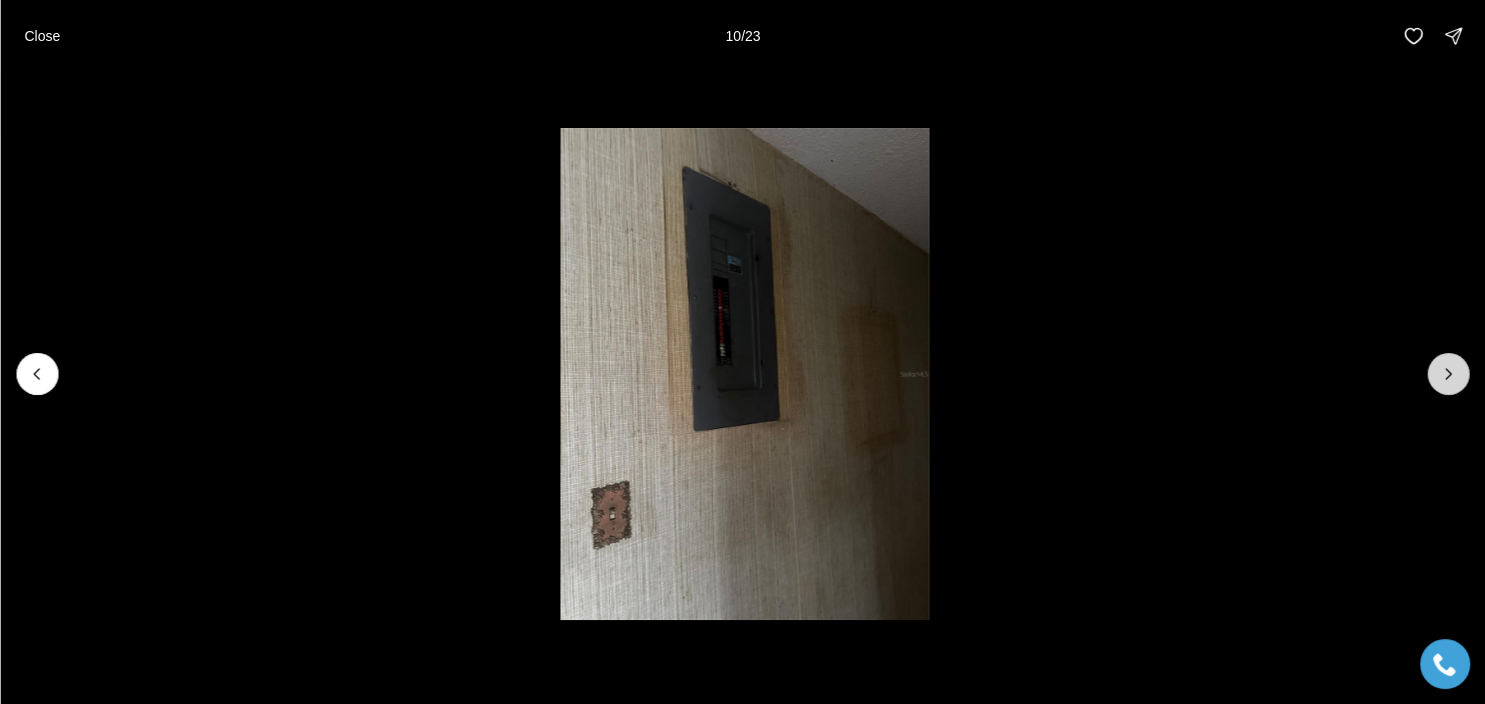 click 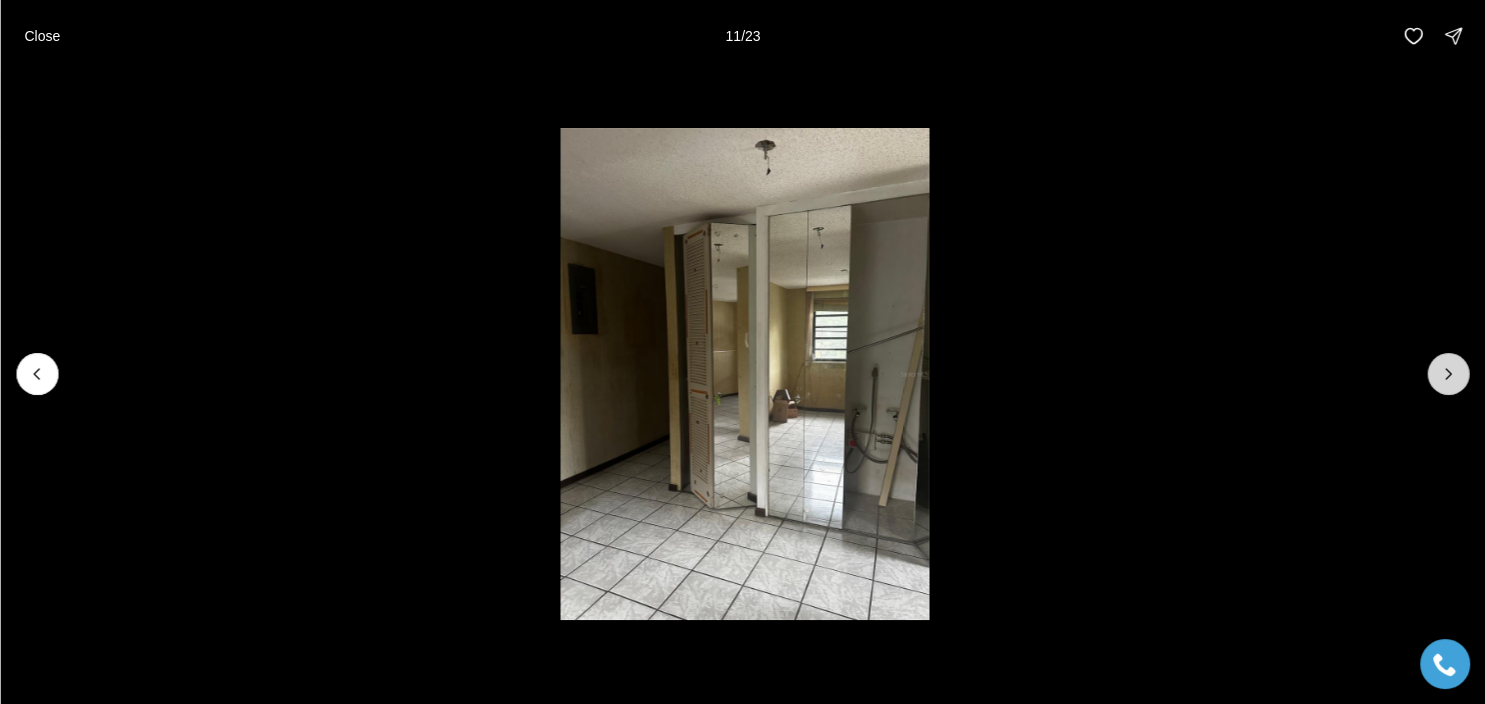 click 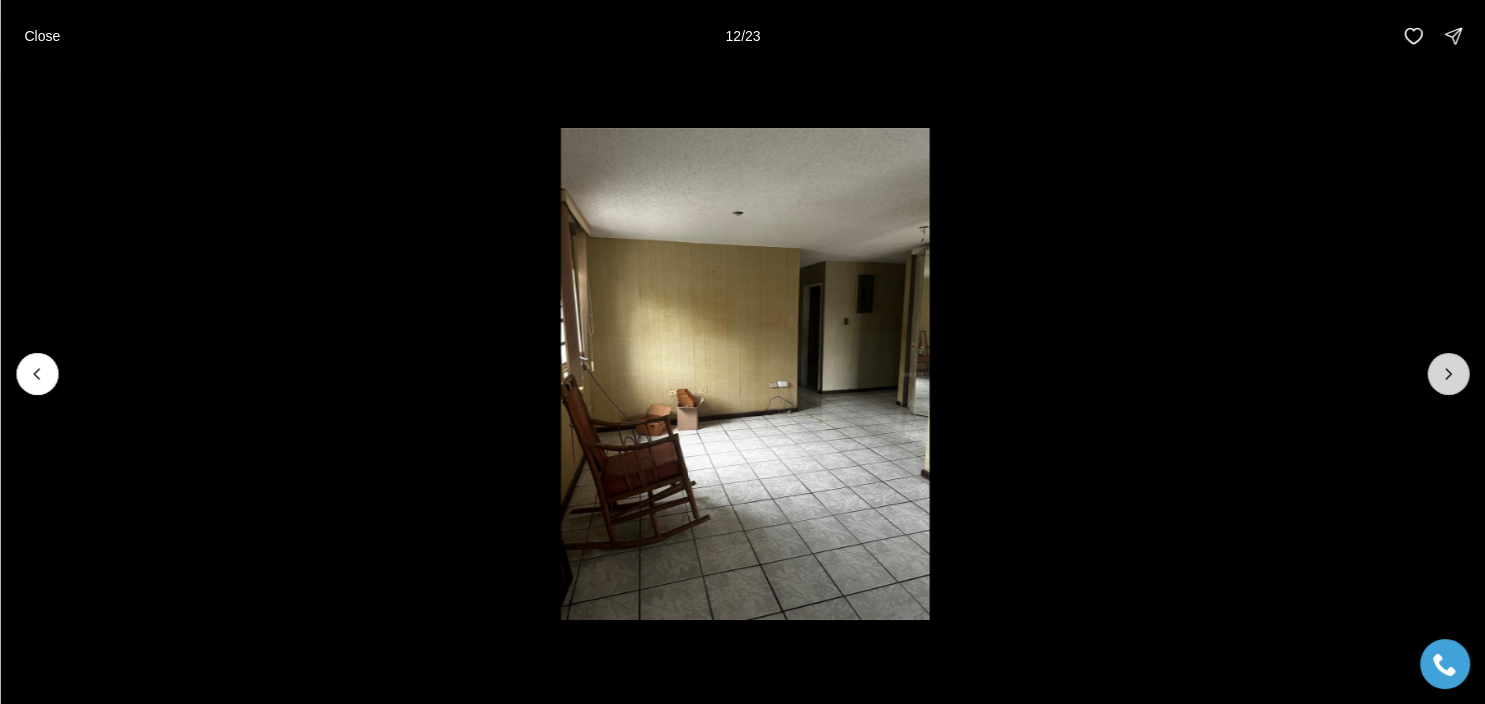 click 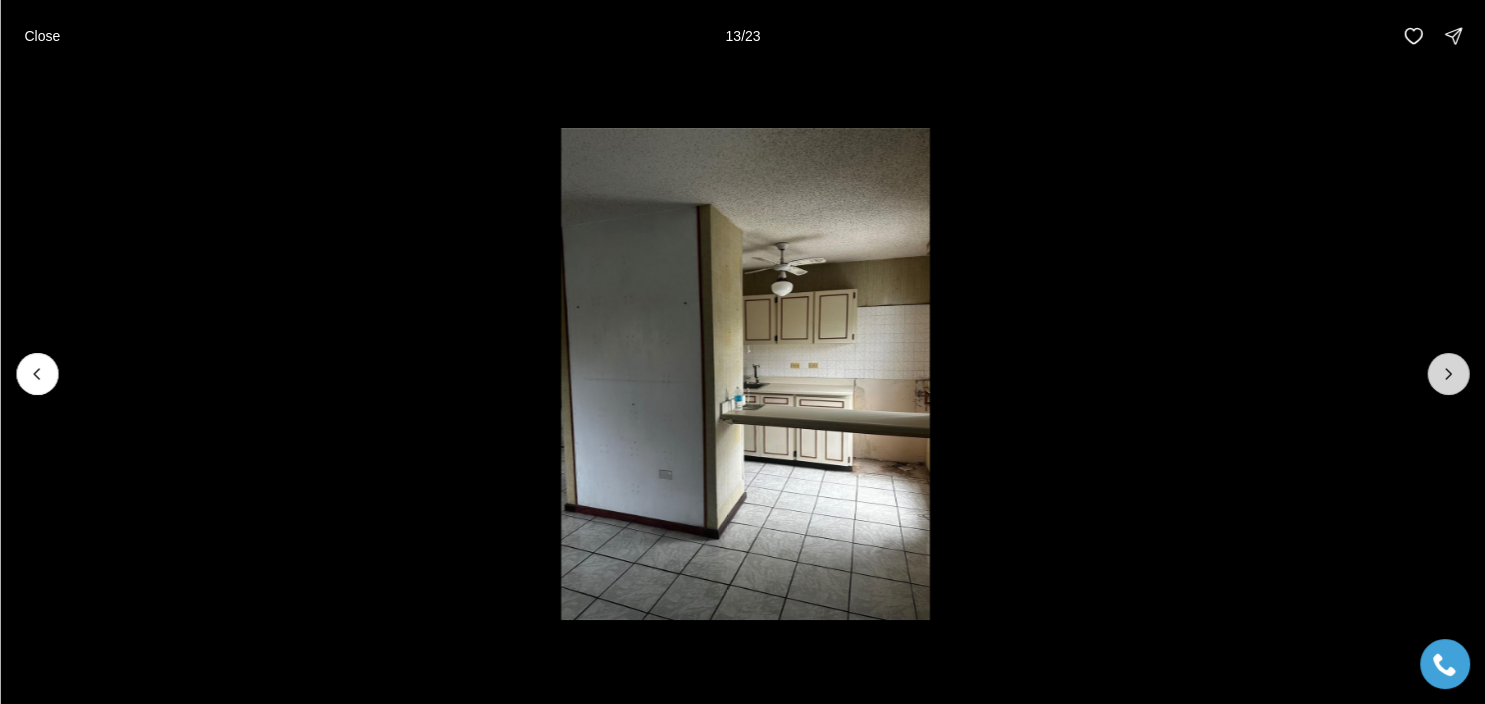 click 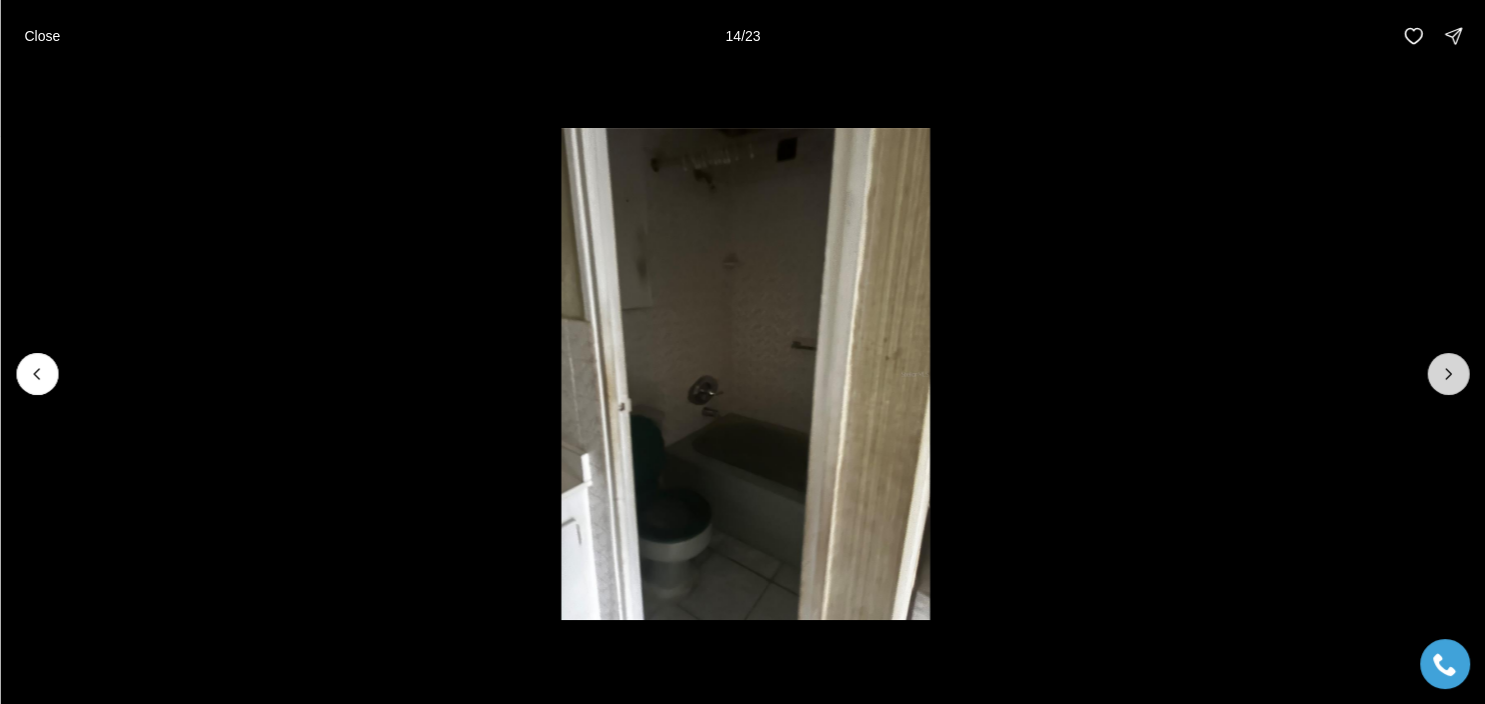 click 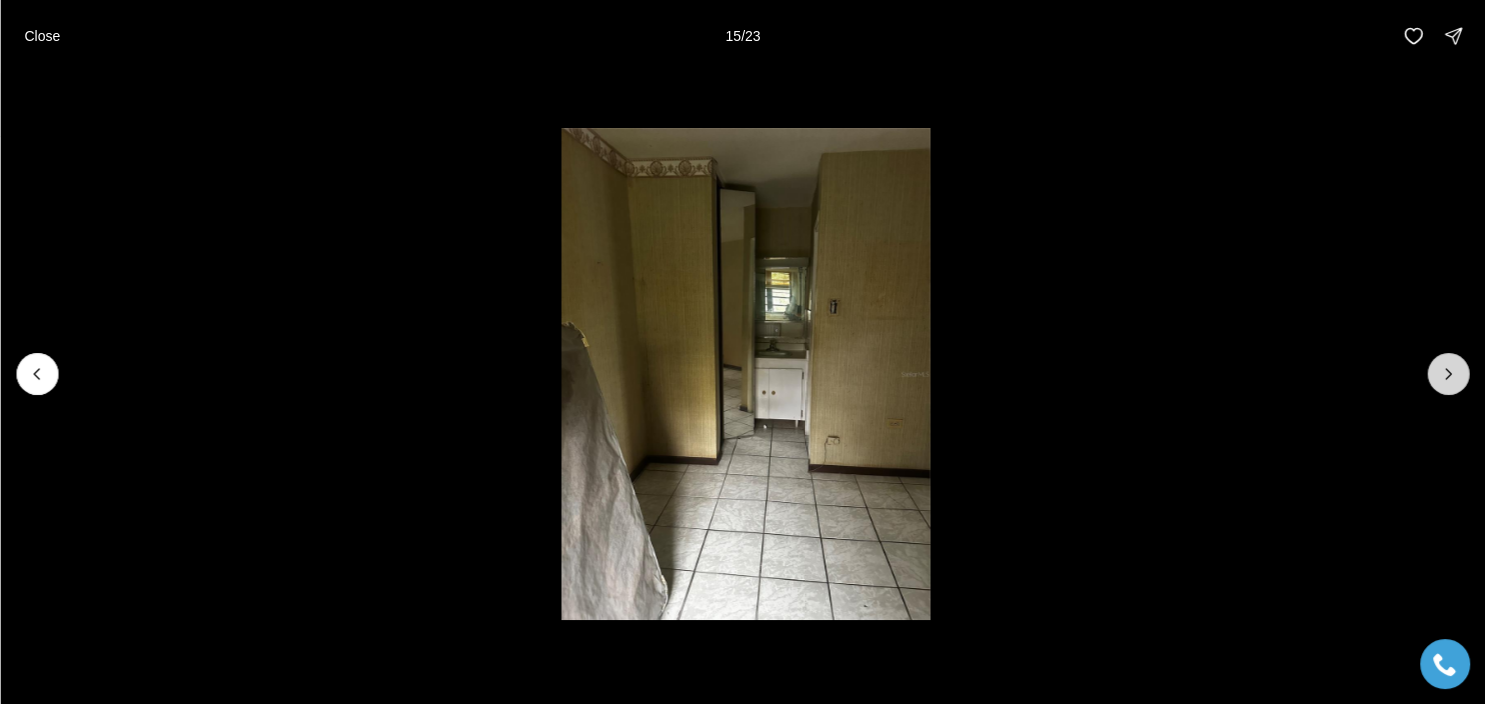 click 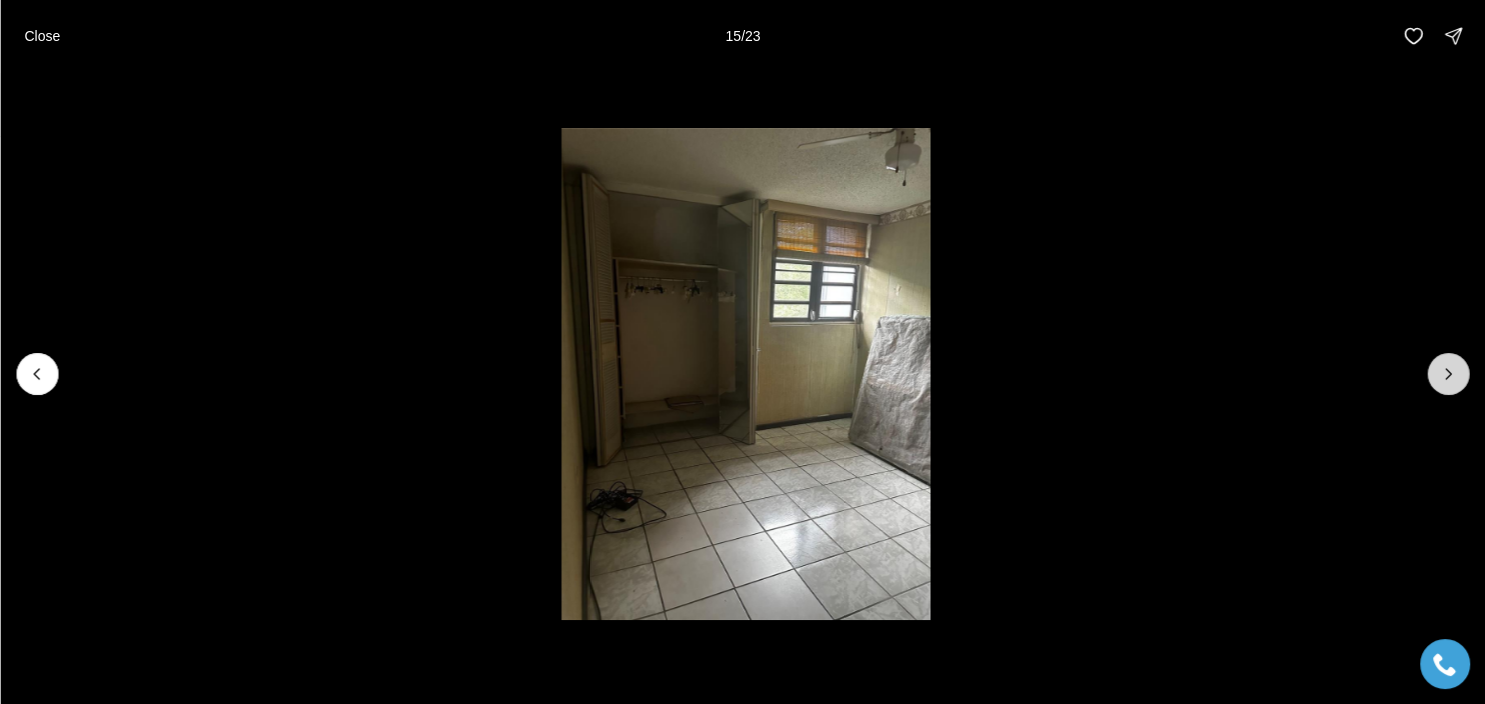 click 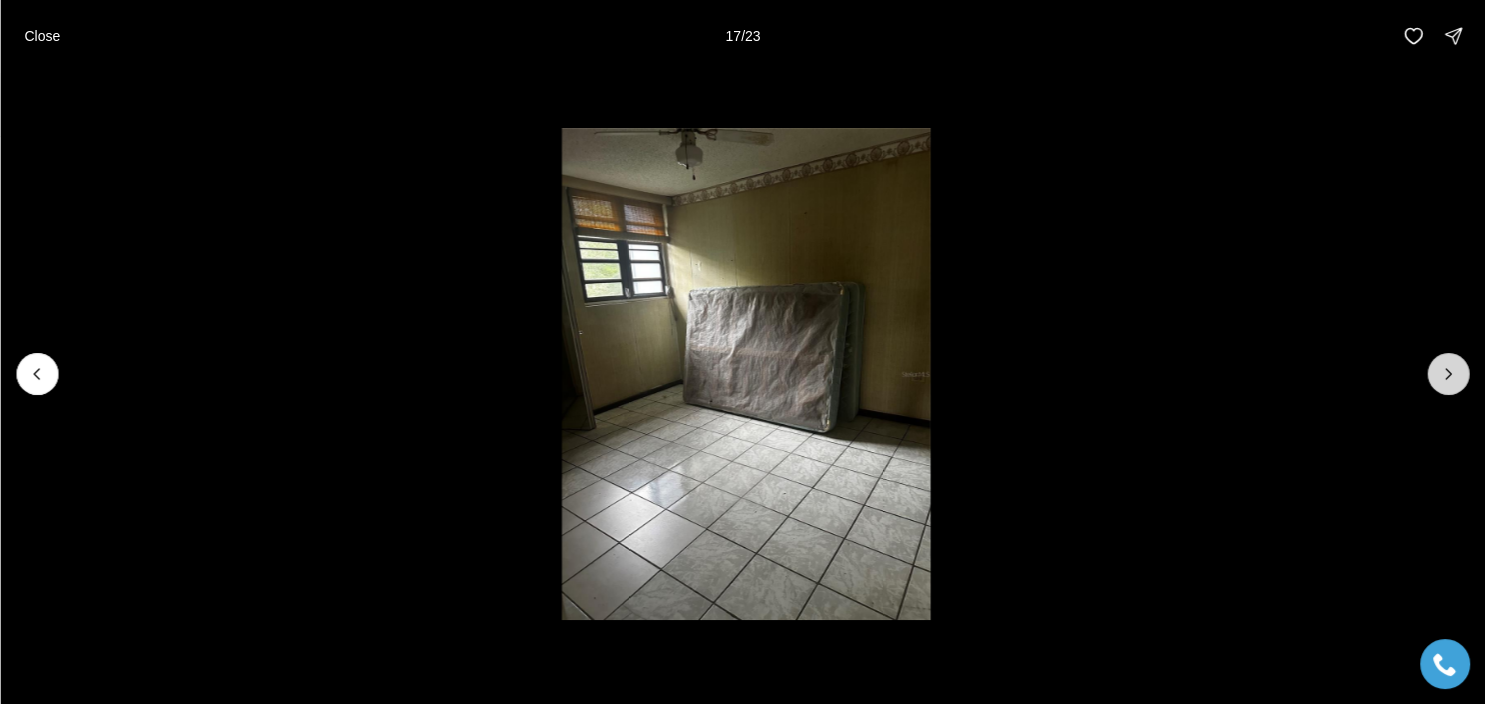 click 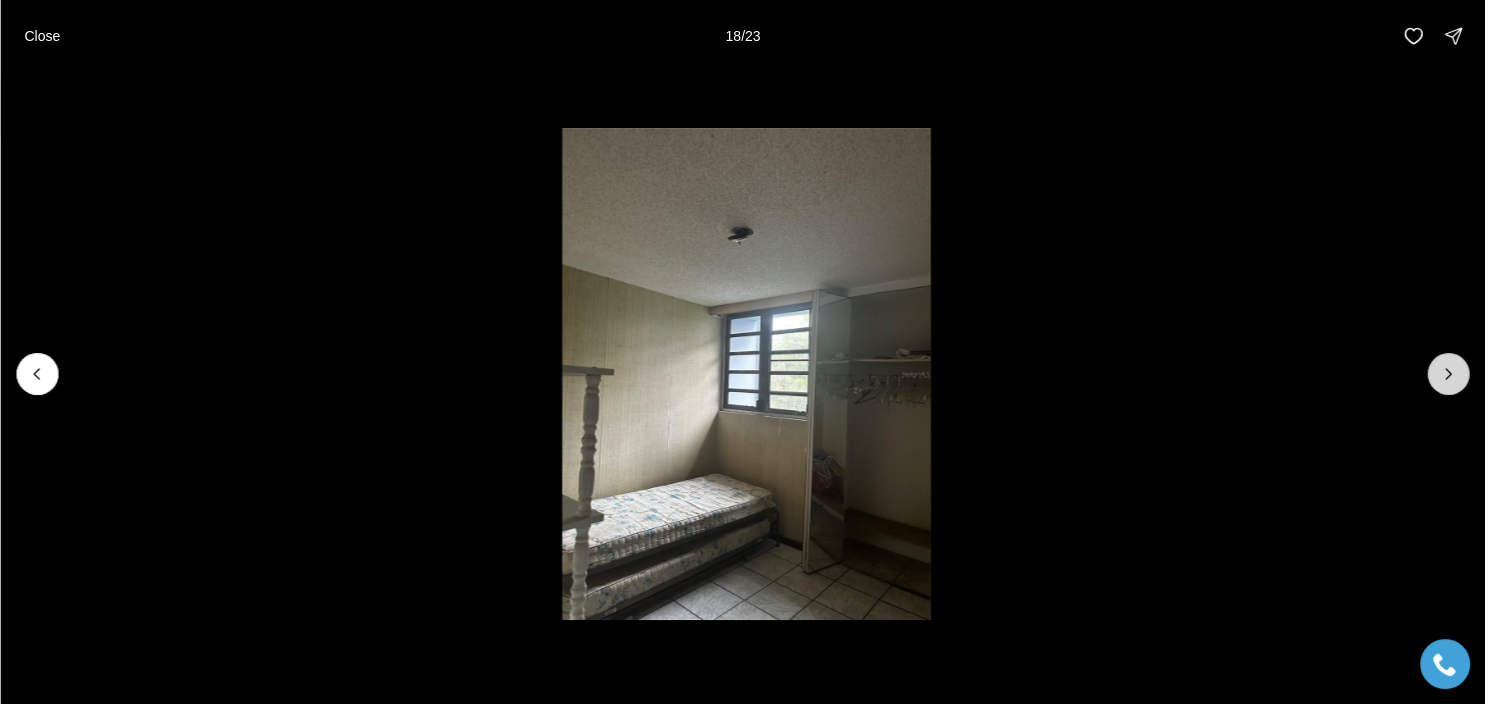 click 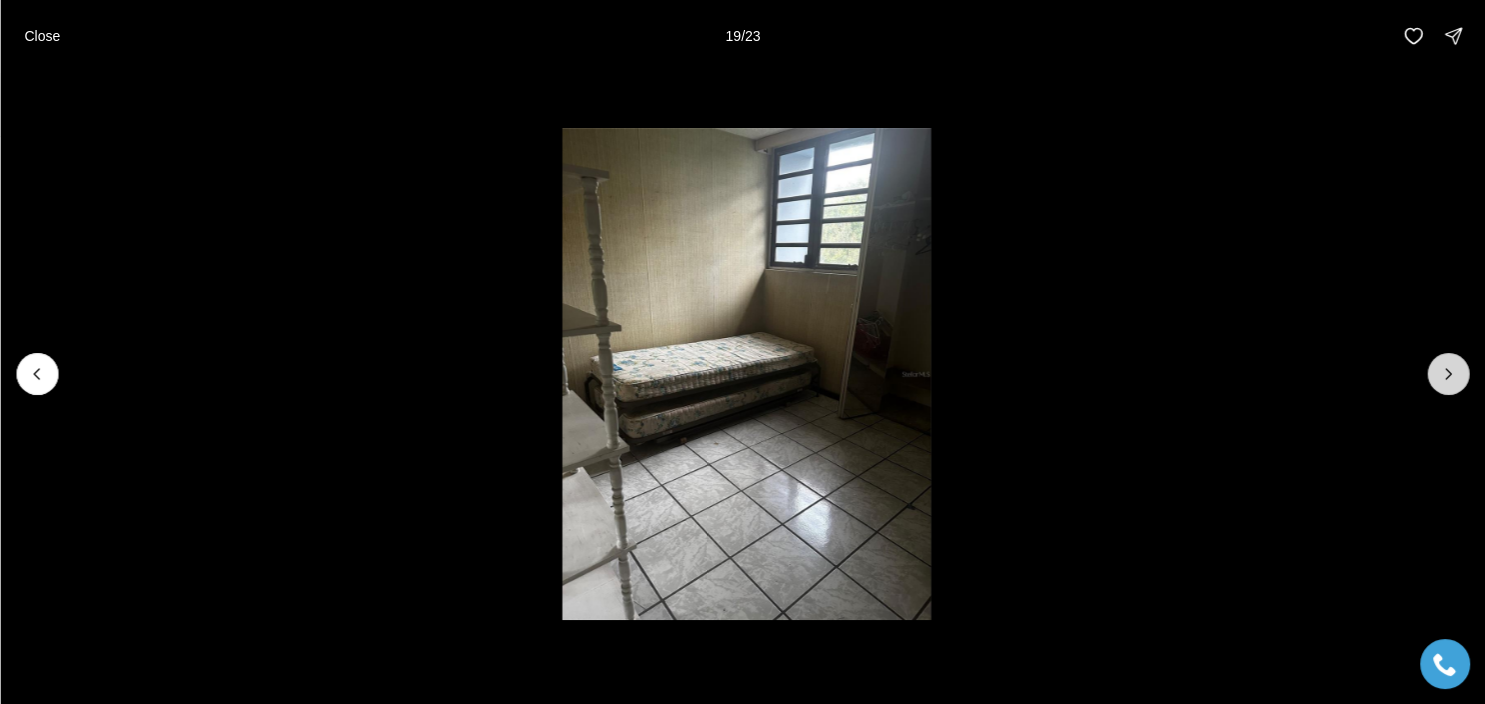 click at bounding box center [1448, 374] 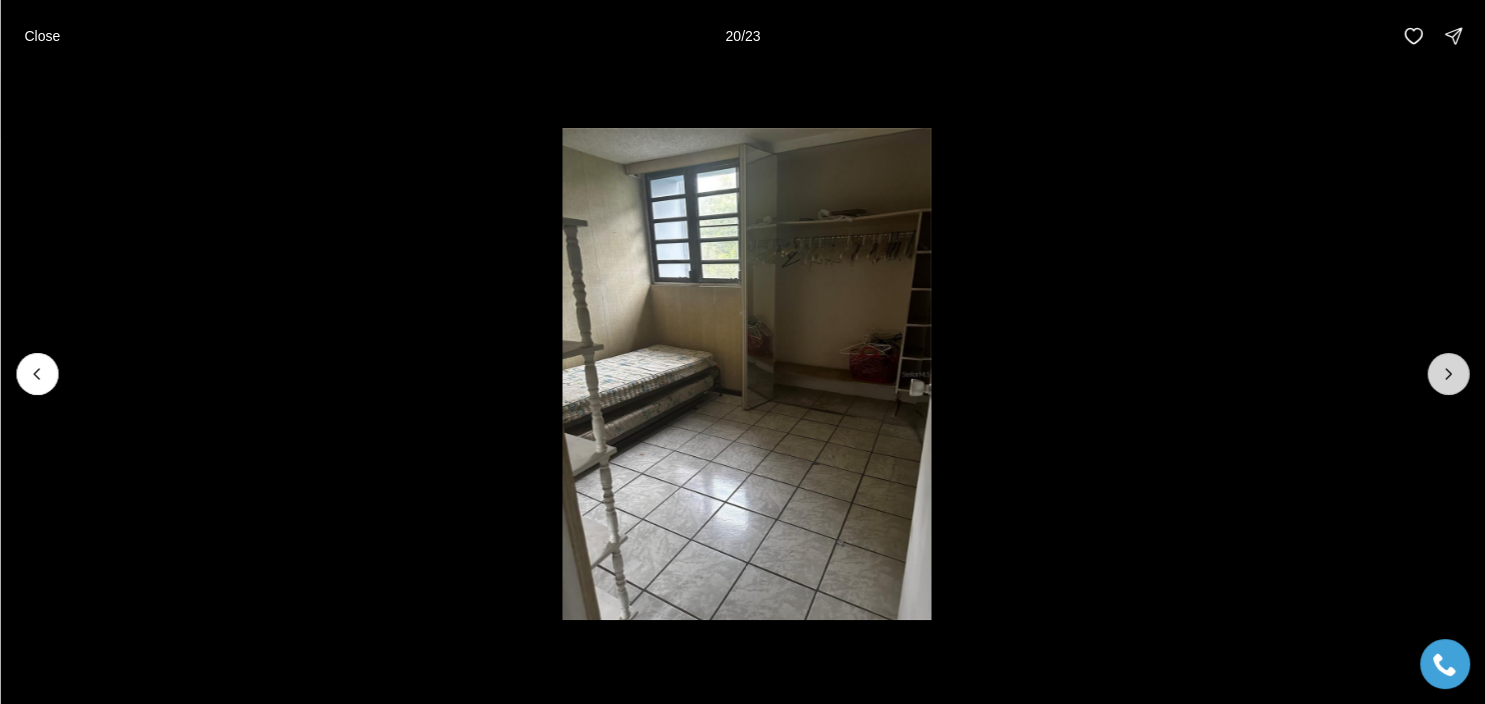 click at bounding box center [1448, 374] 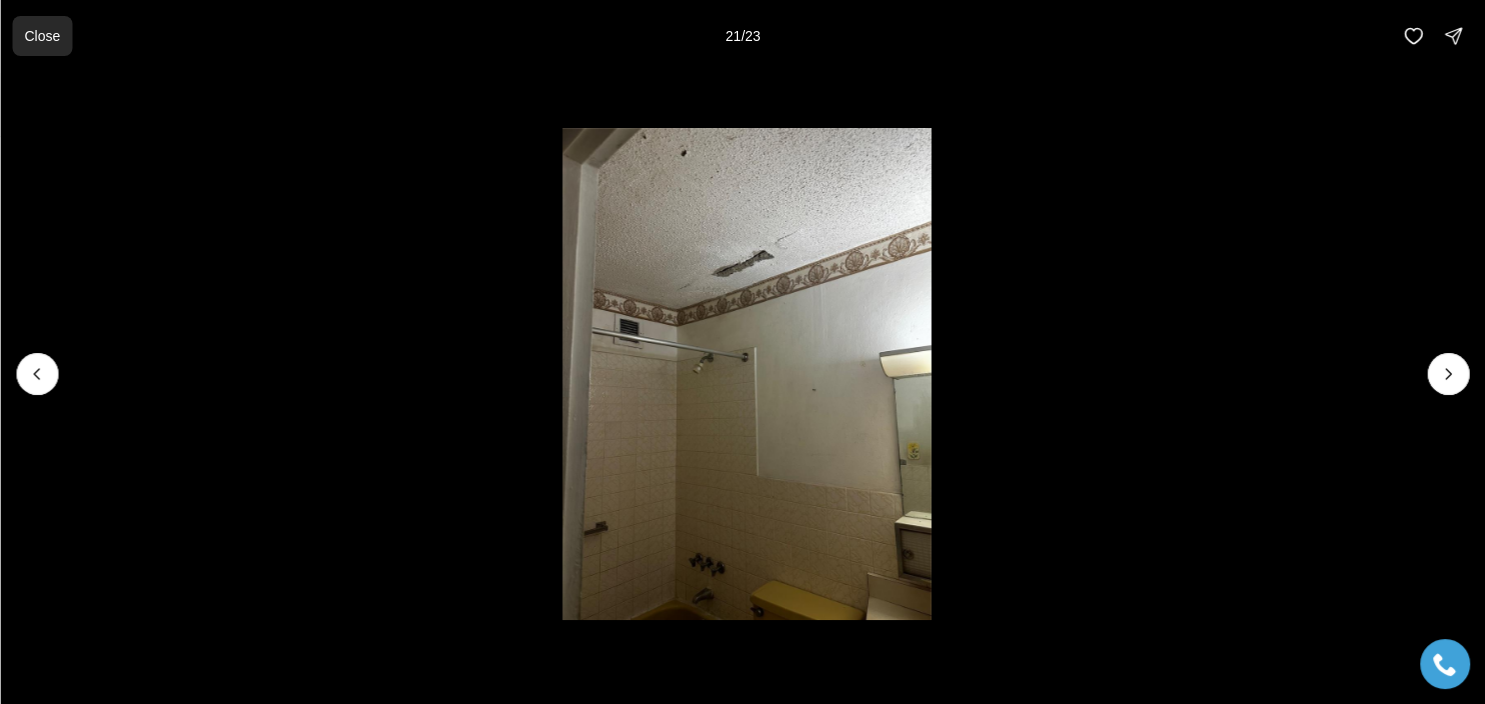 click on "Close" at bounding box center [42, 36] 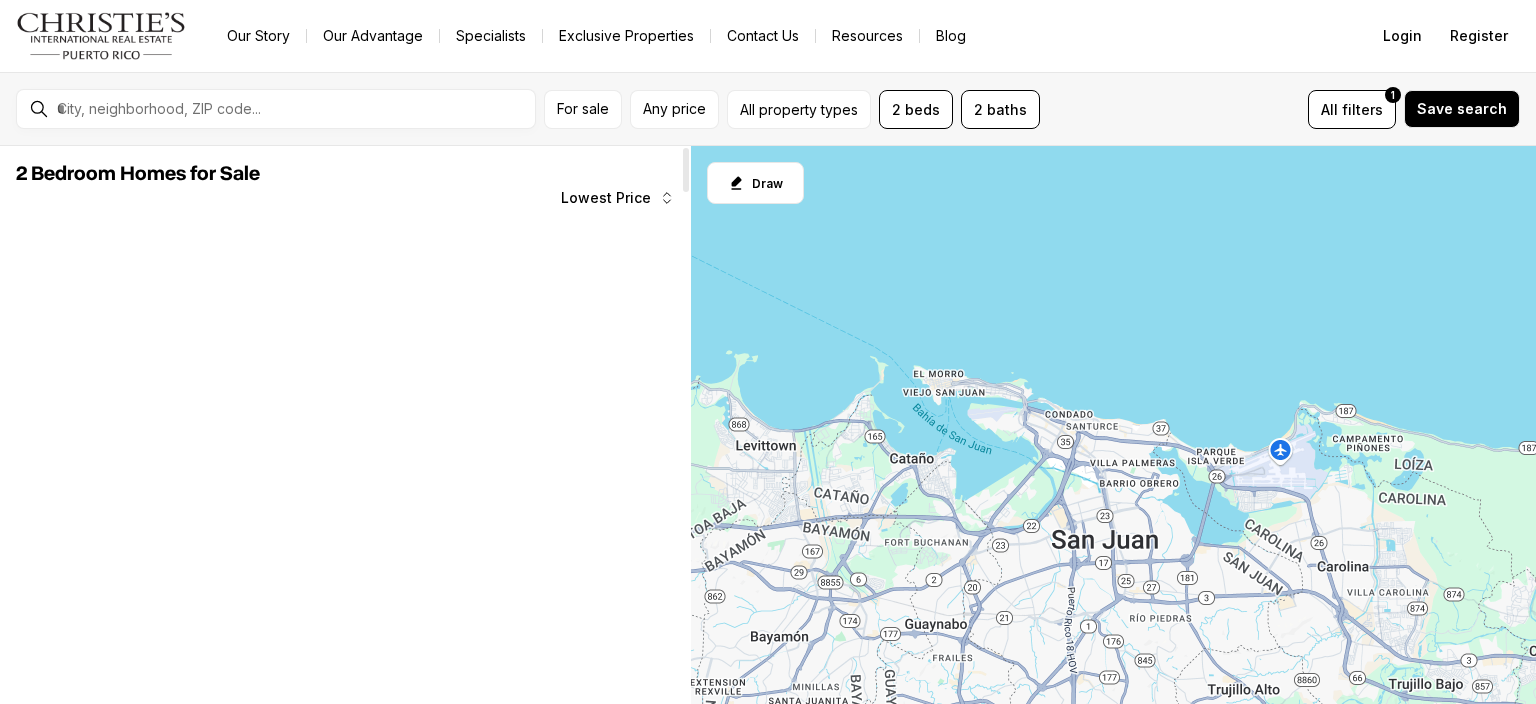 scroll, scrollTop: 0, scrollLeft: 0, axis: both 